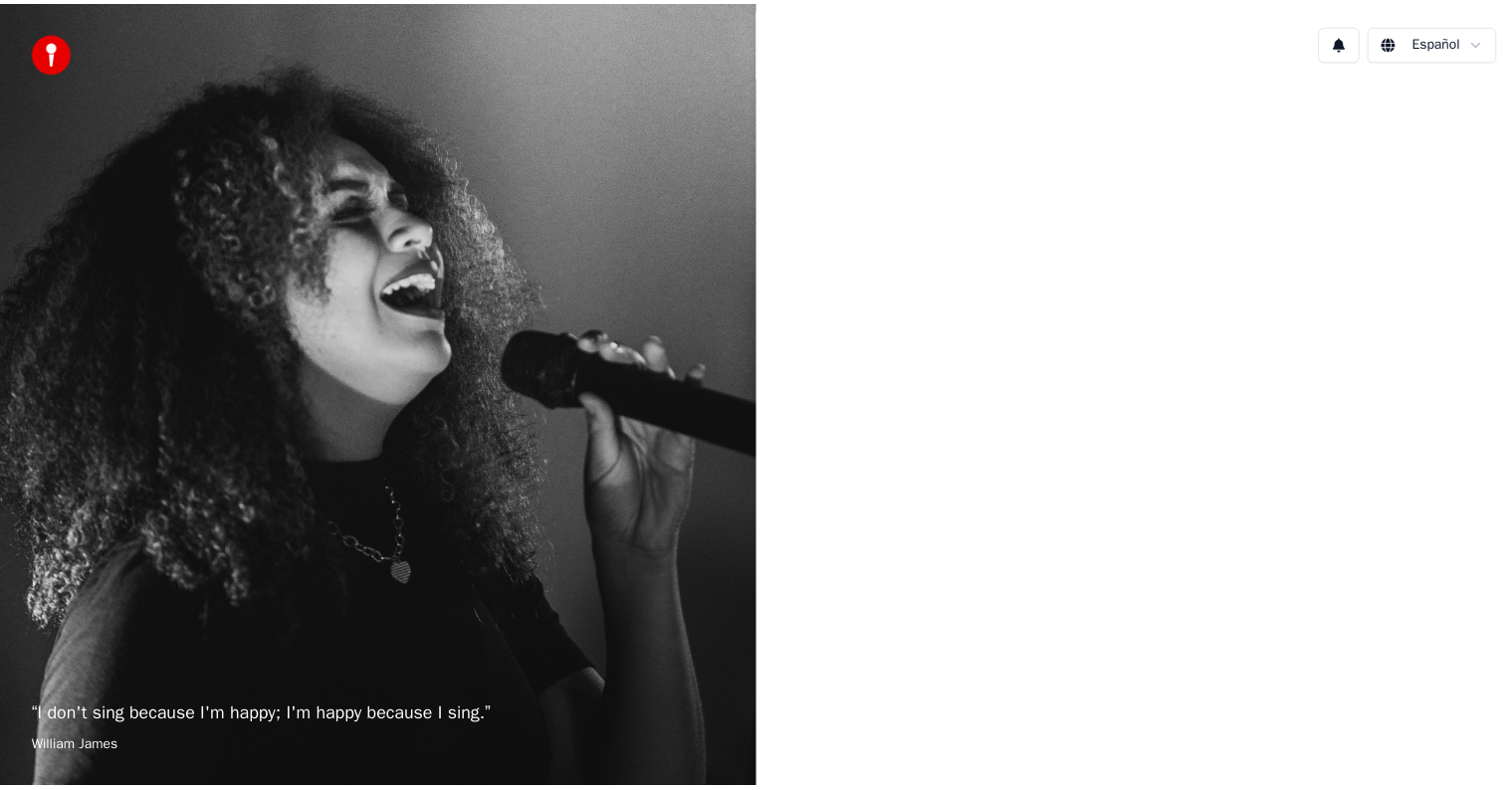 scroll, scrollTop: 0, scrollLeft: 0, axis: both 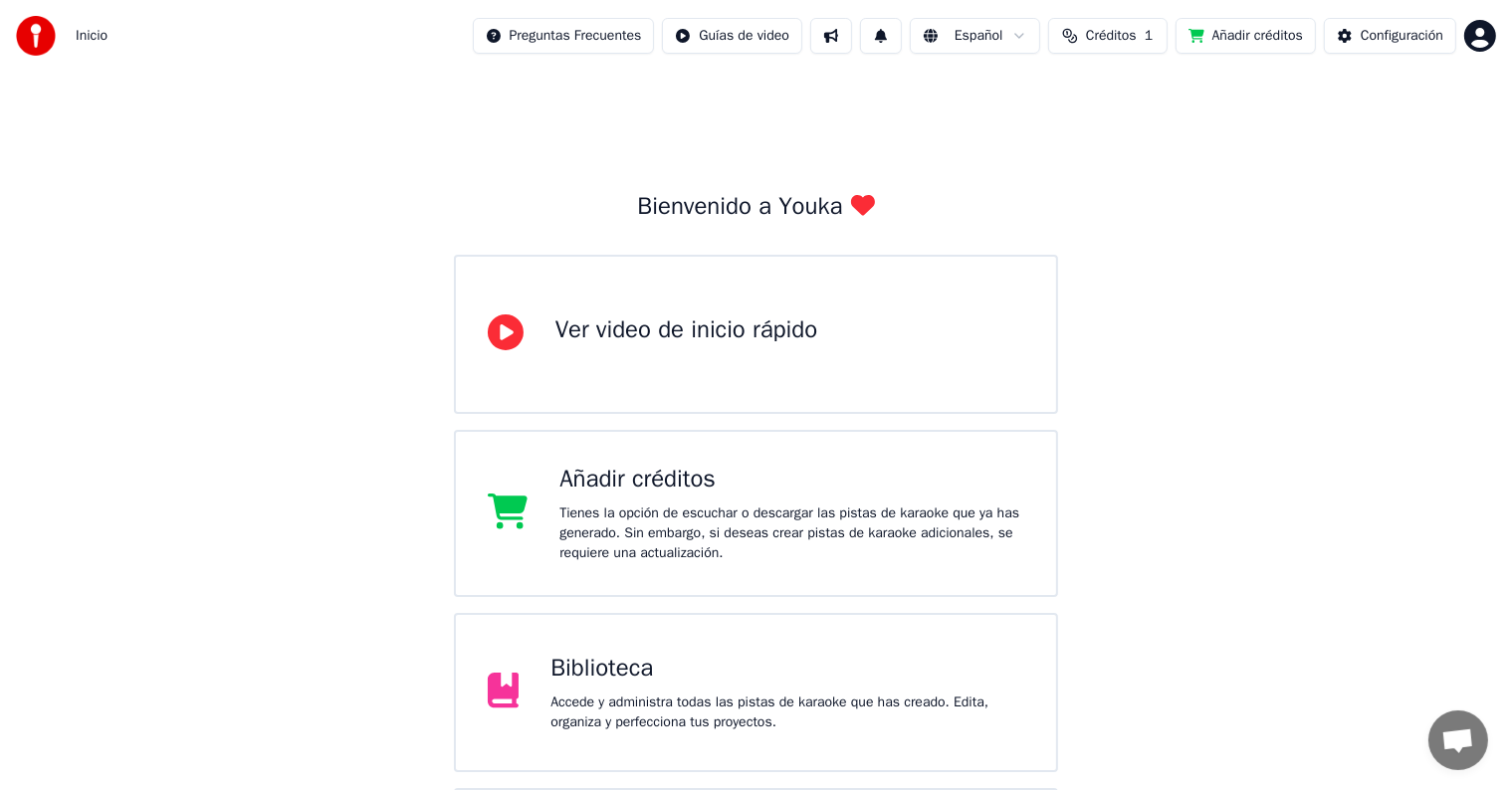 click on "Biblioteca Accede y administra todas las pistas de karaoke que has creado. Edita, organiza y perfecciona tus proyectos." at bounding box center [756, 692] 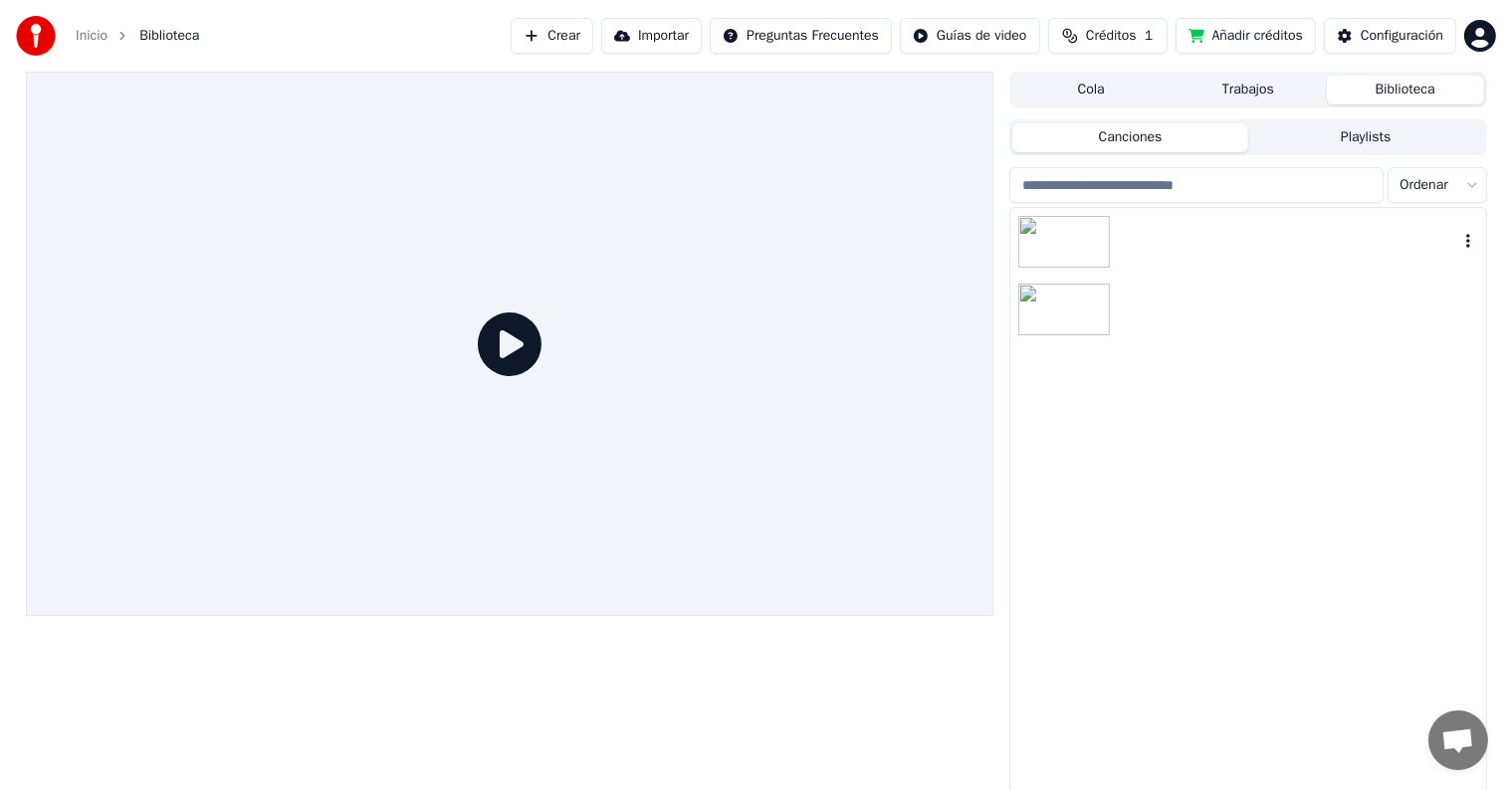 click at bounding box center [1247, 242] 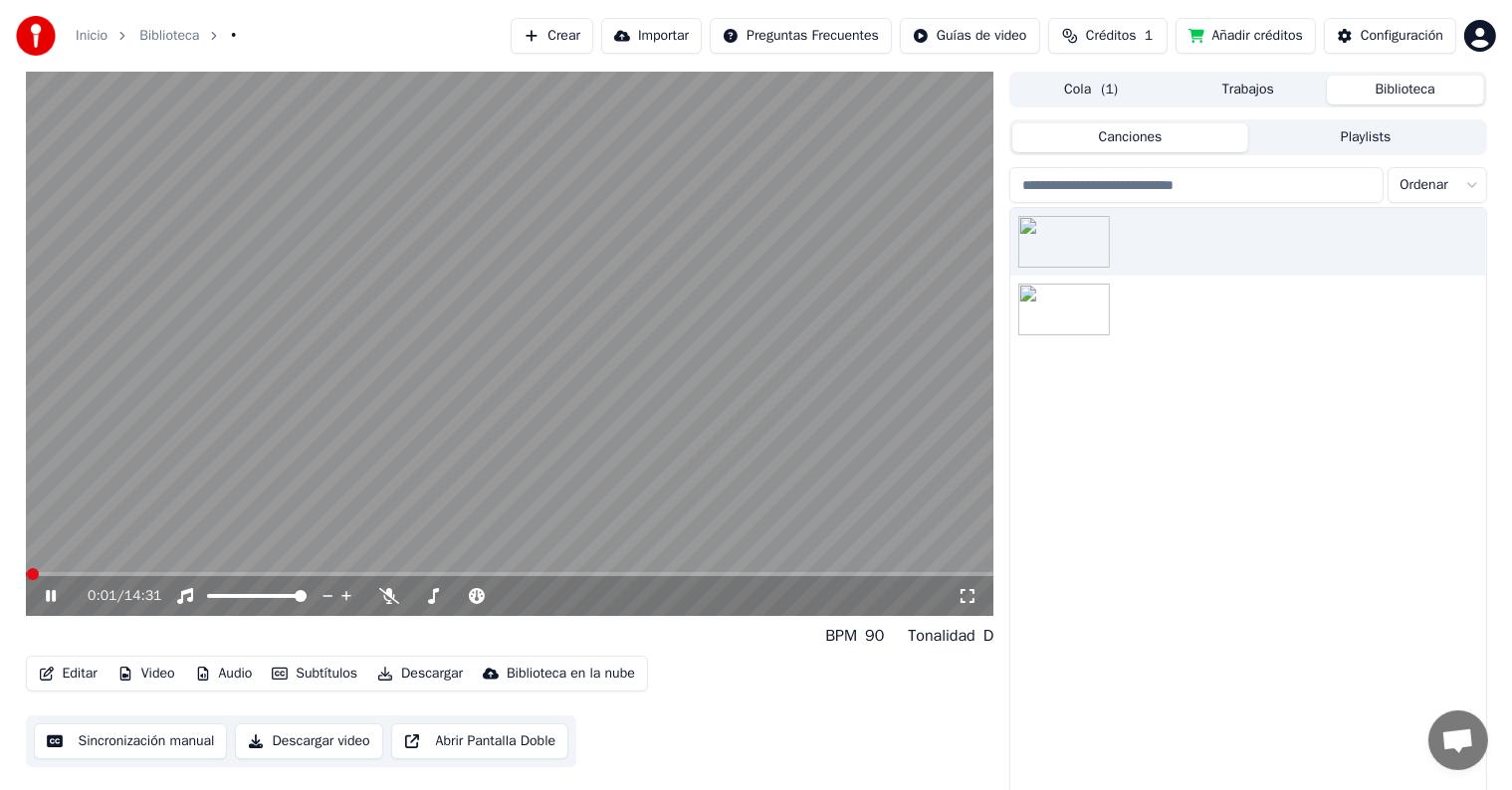click 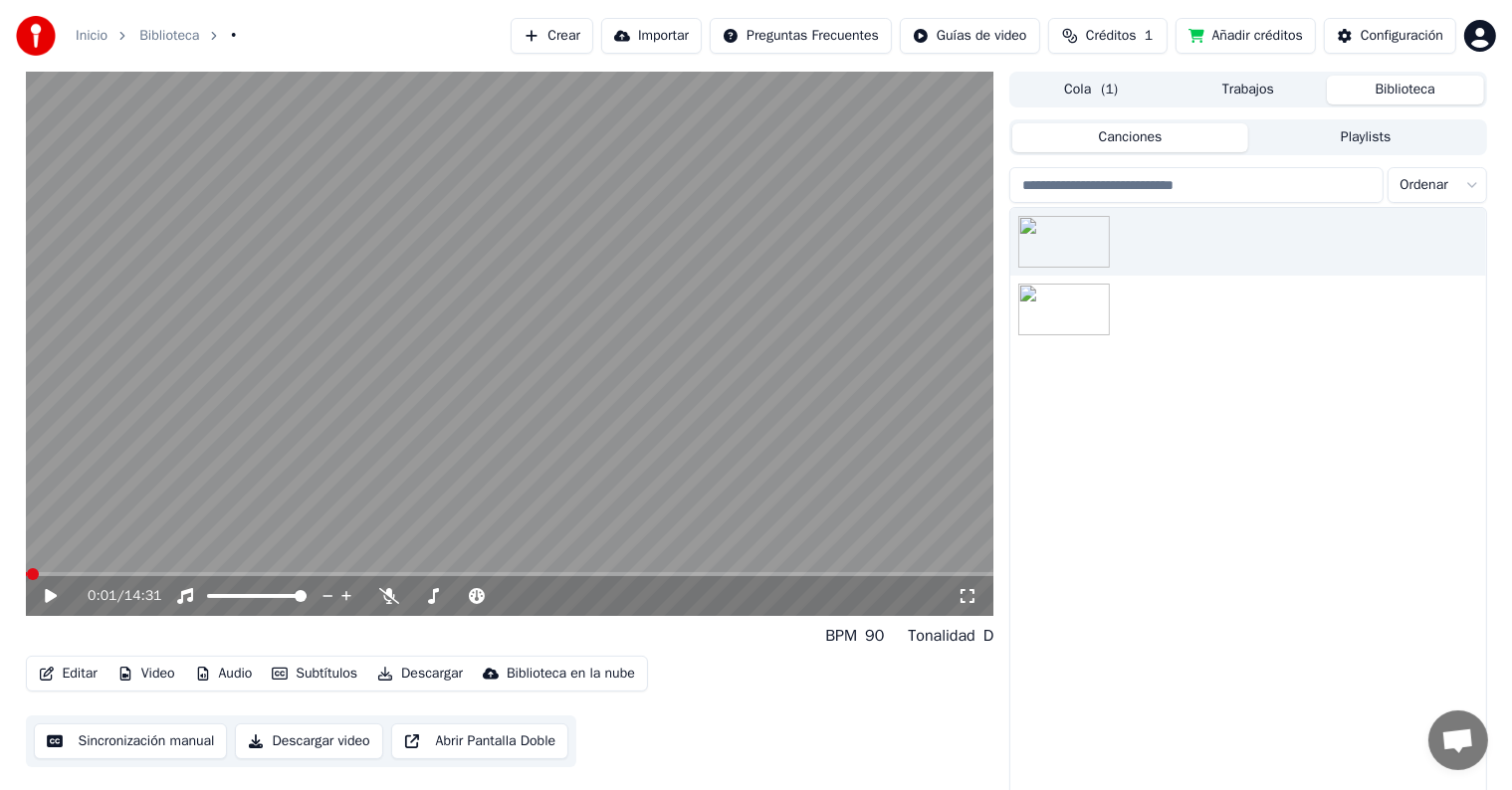 click 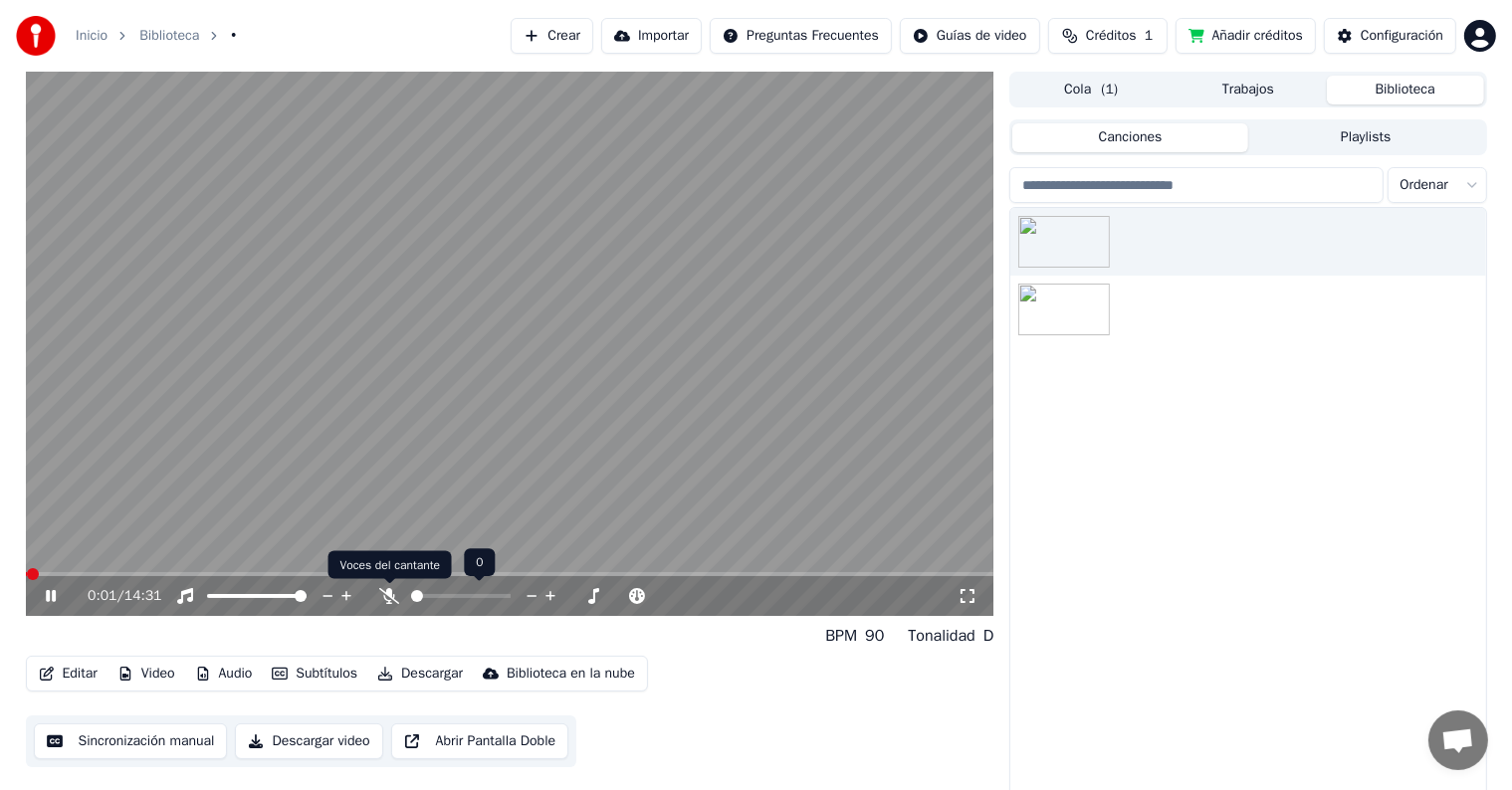 click 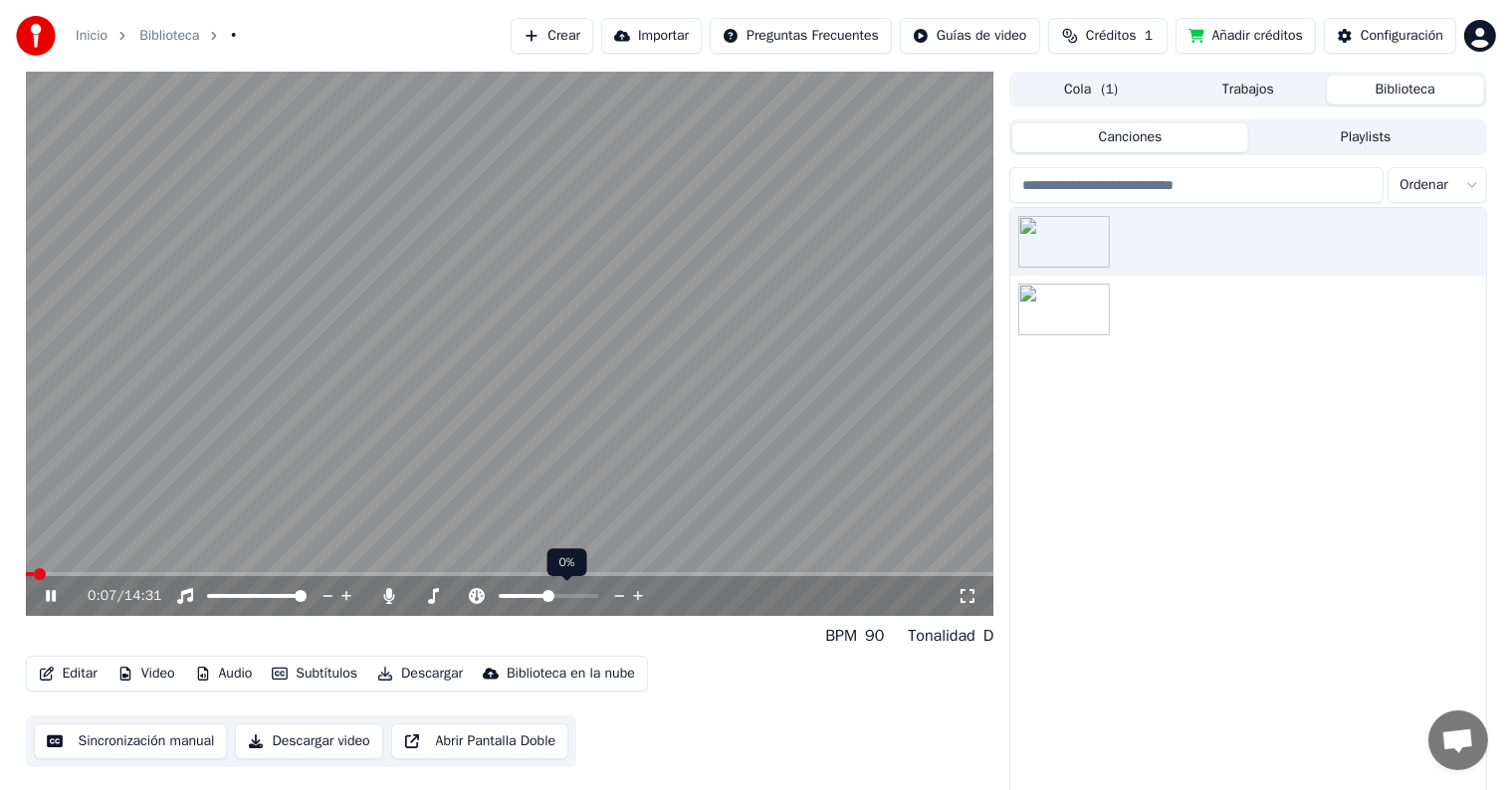 click 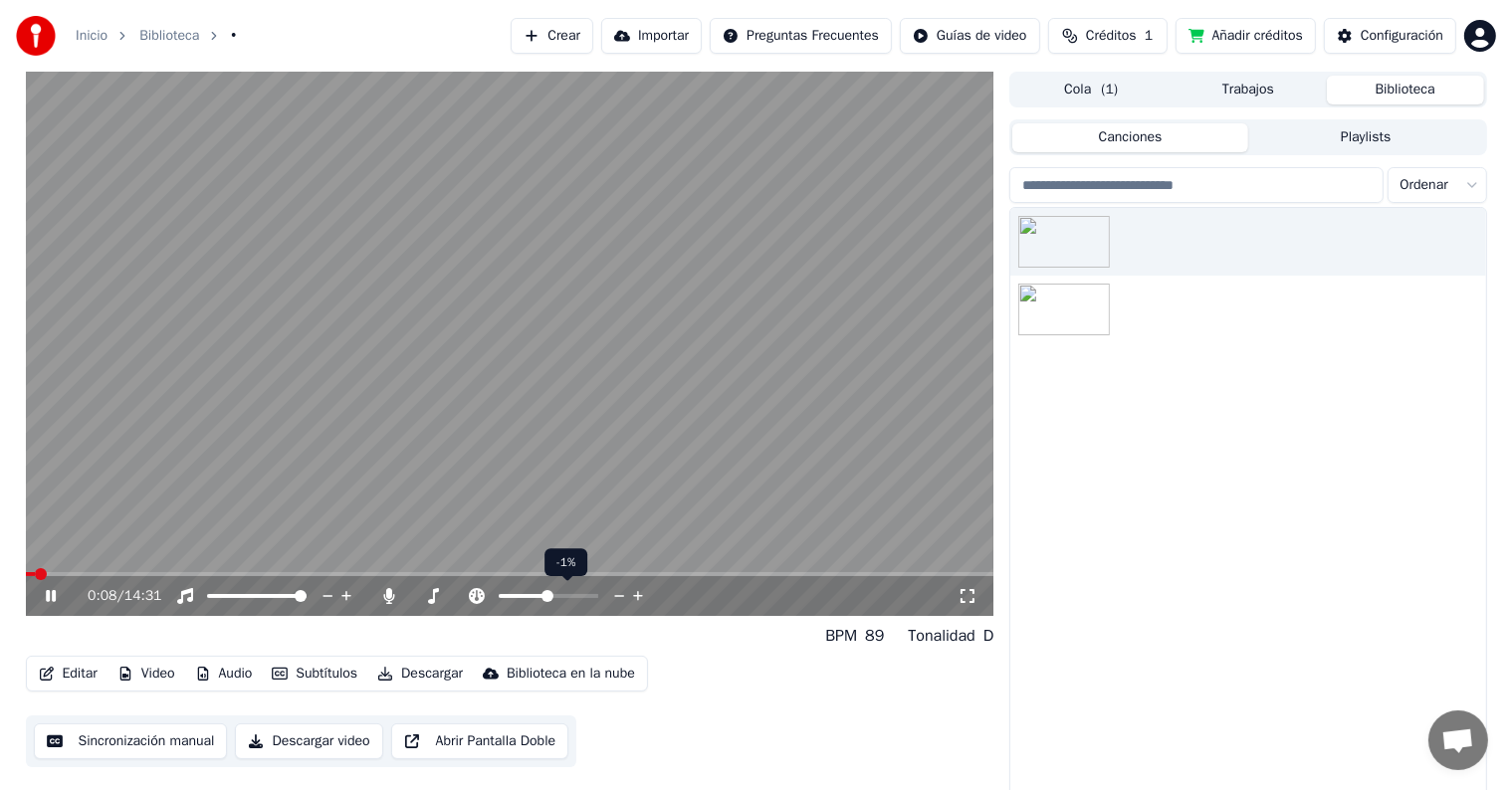 click 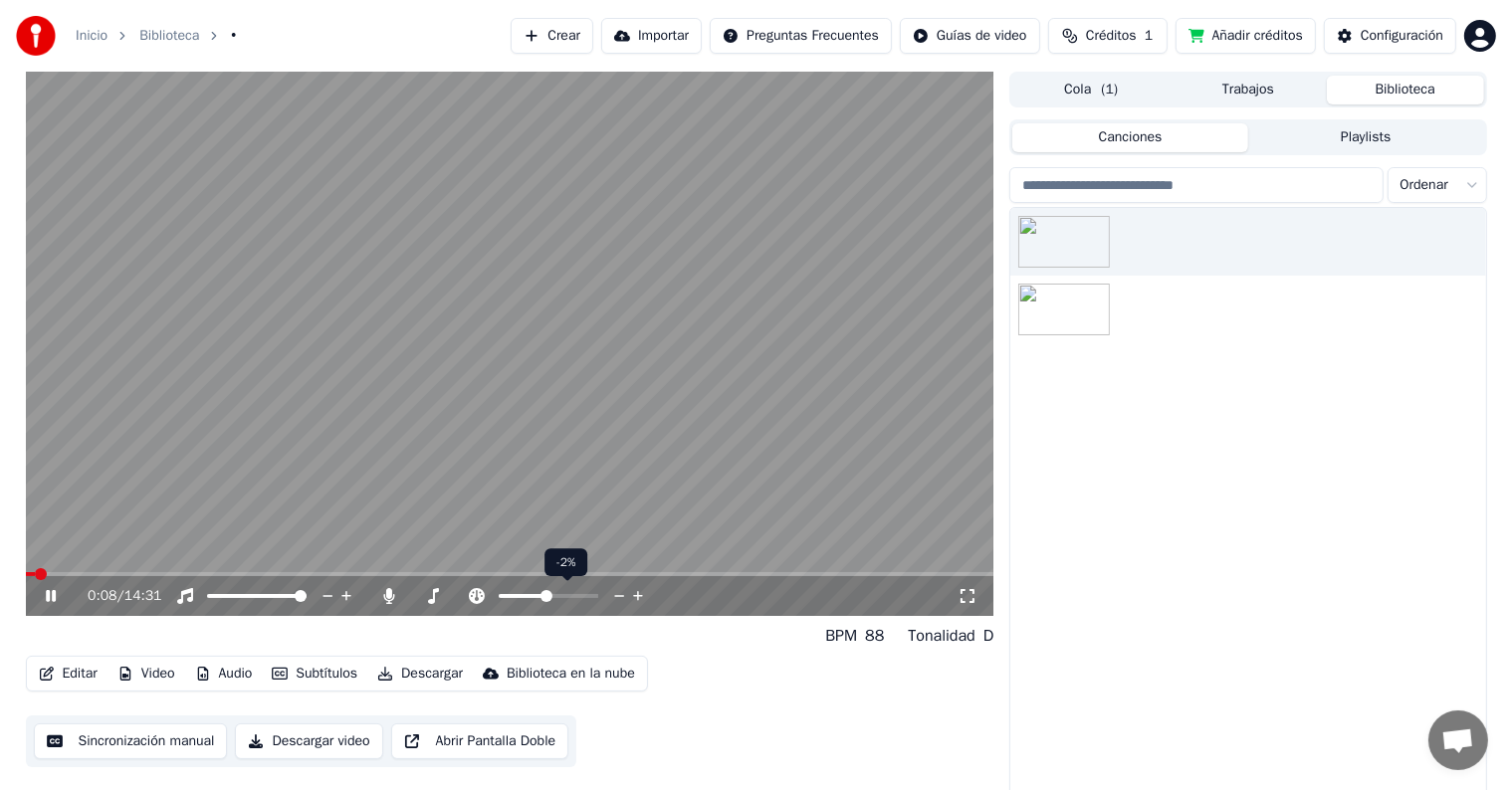 click 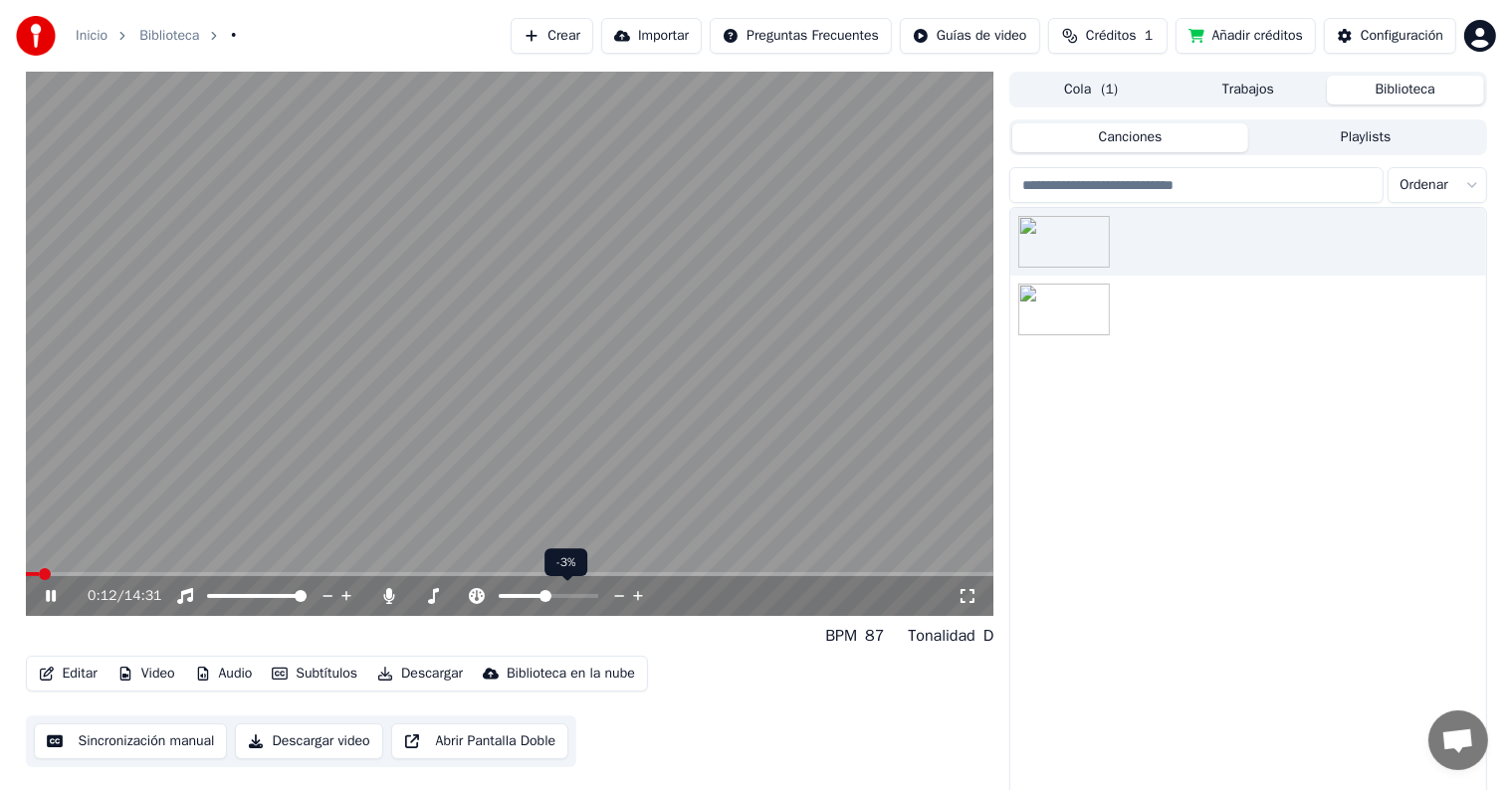 click 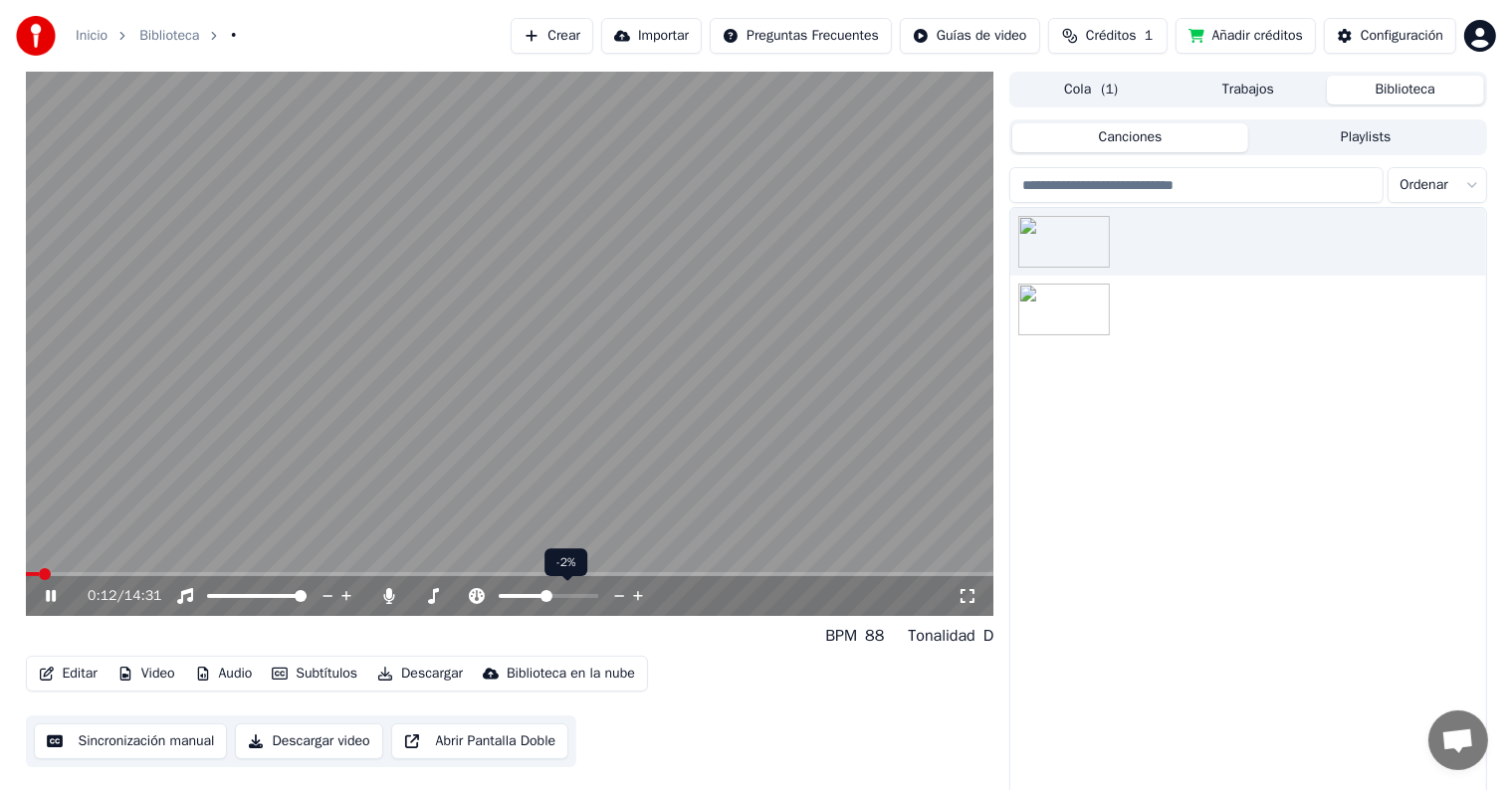 click 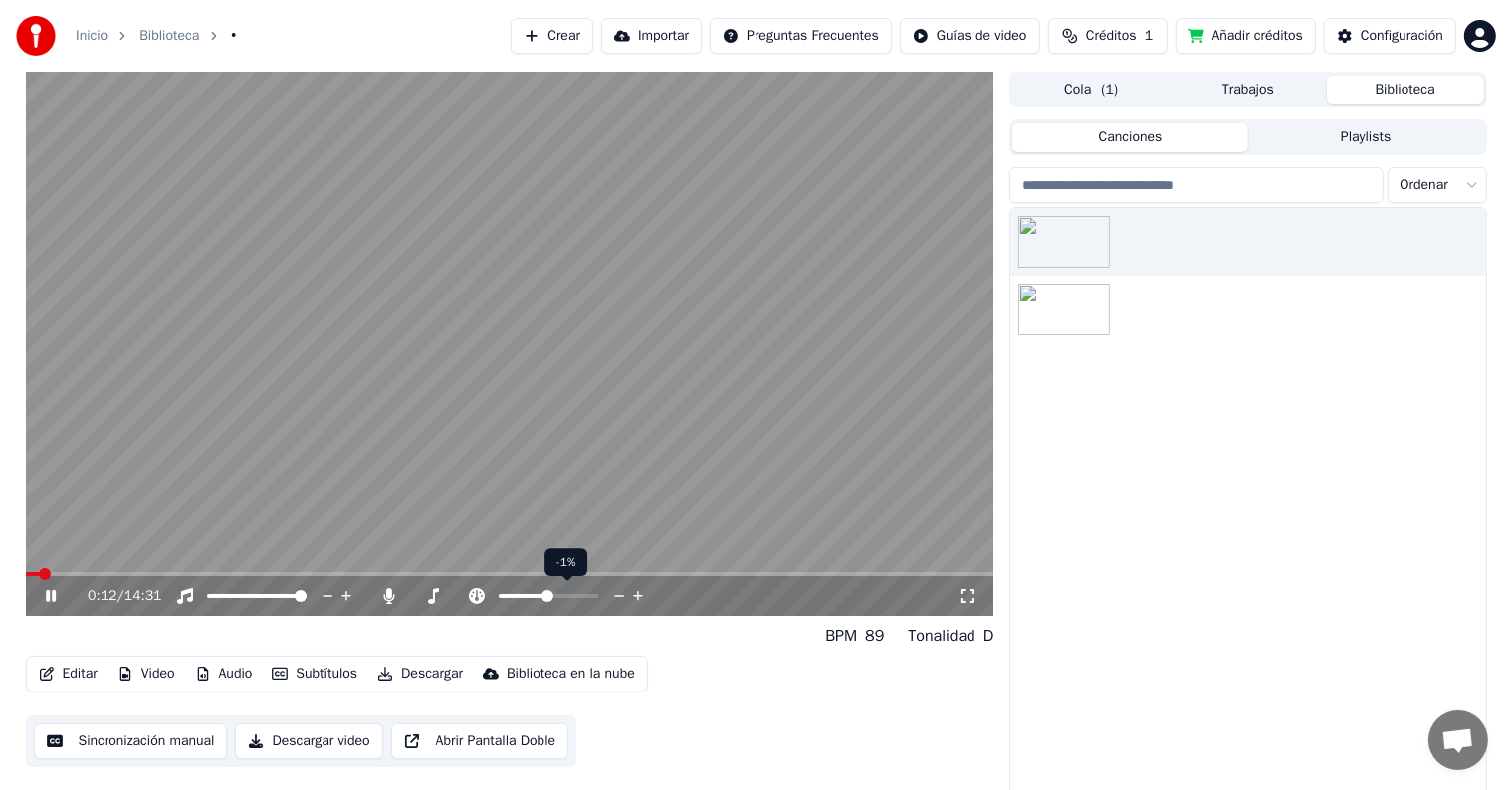 click 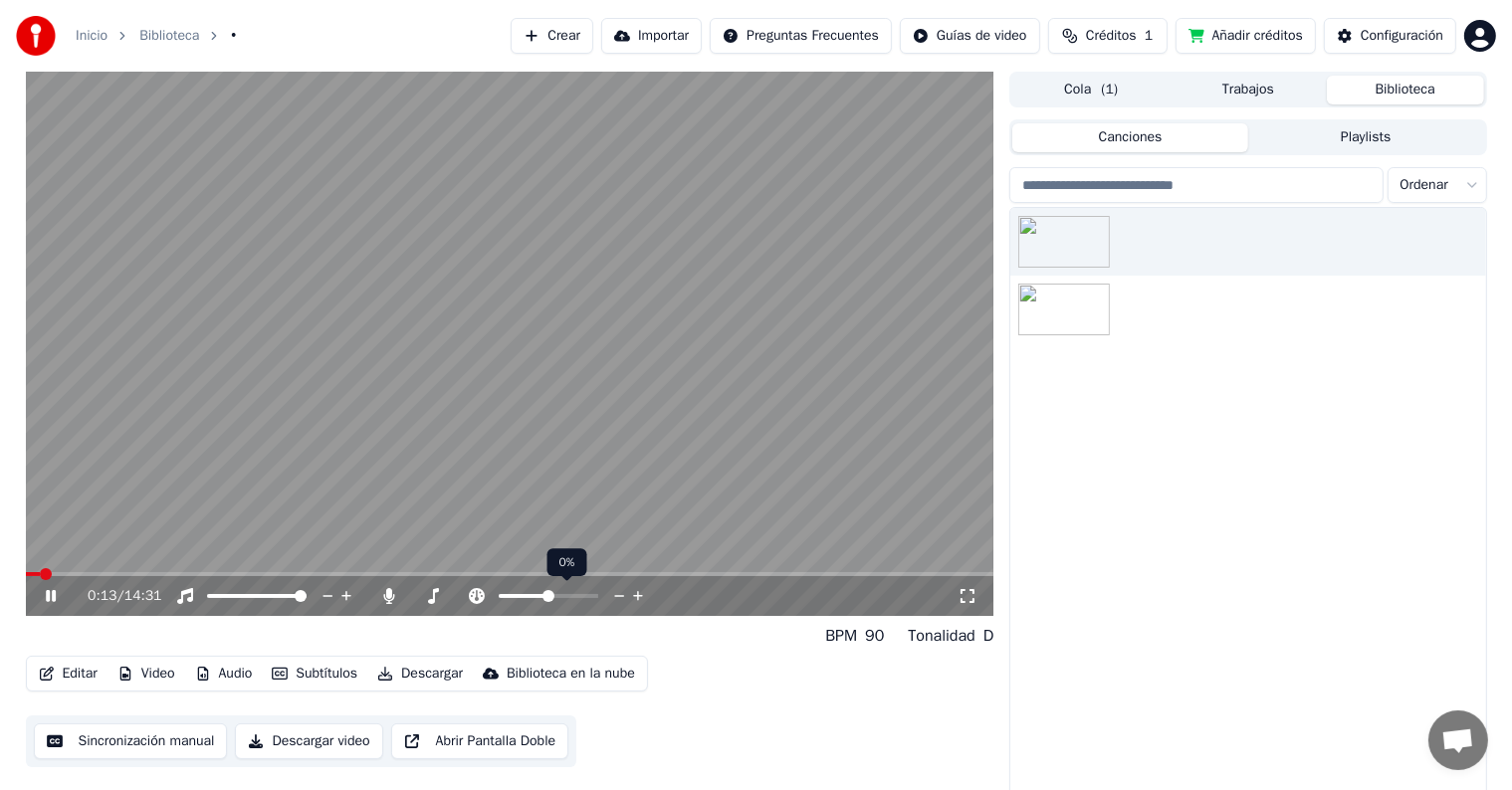 click 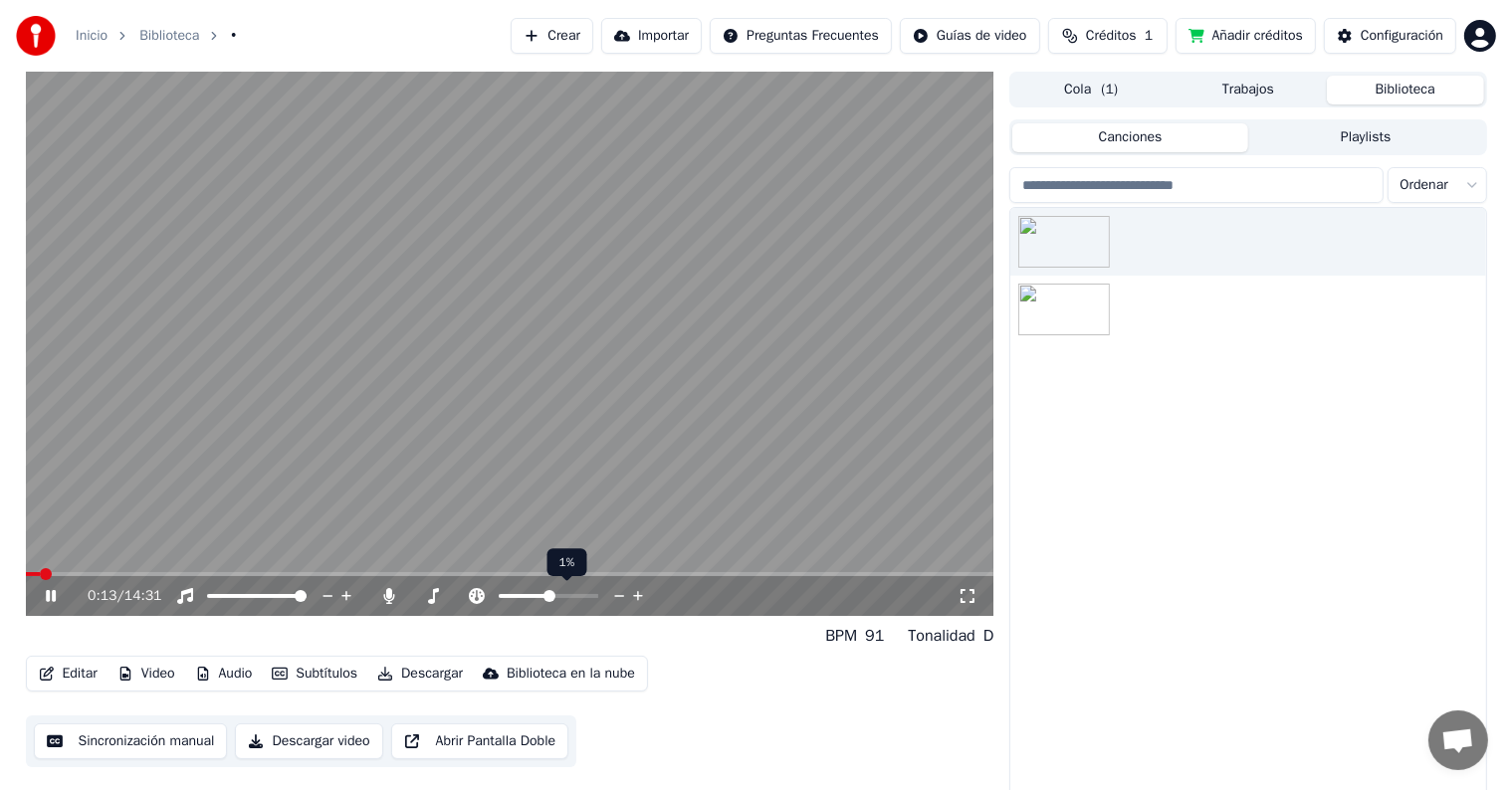 click 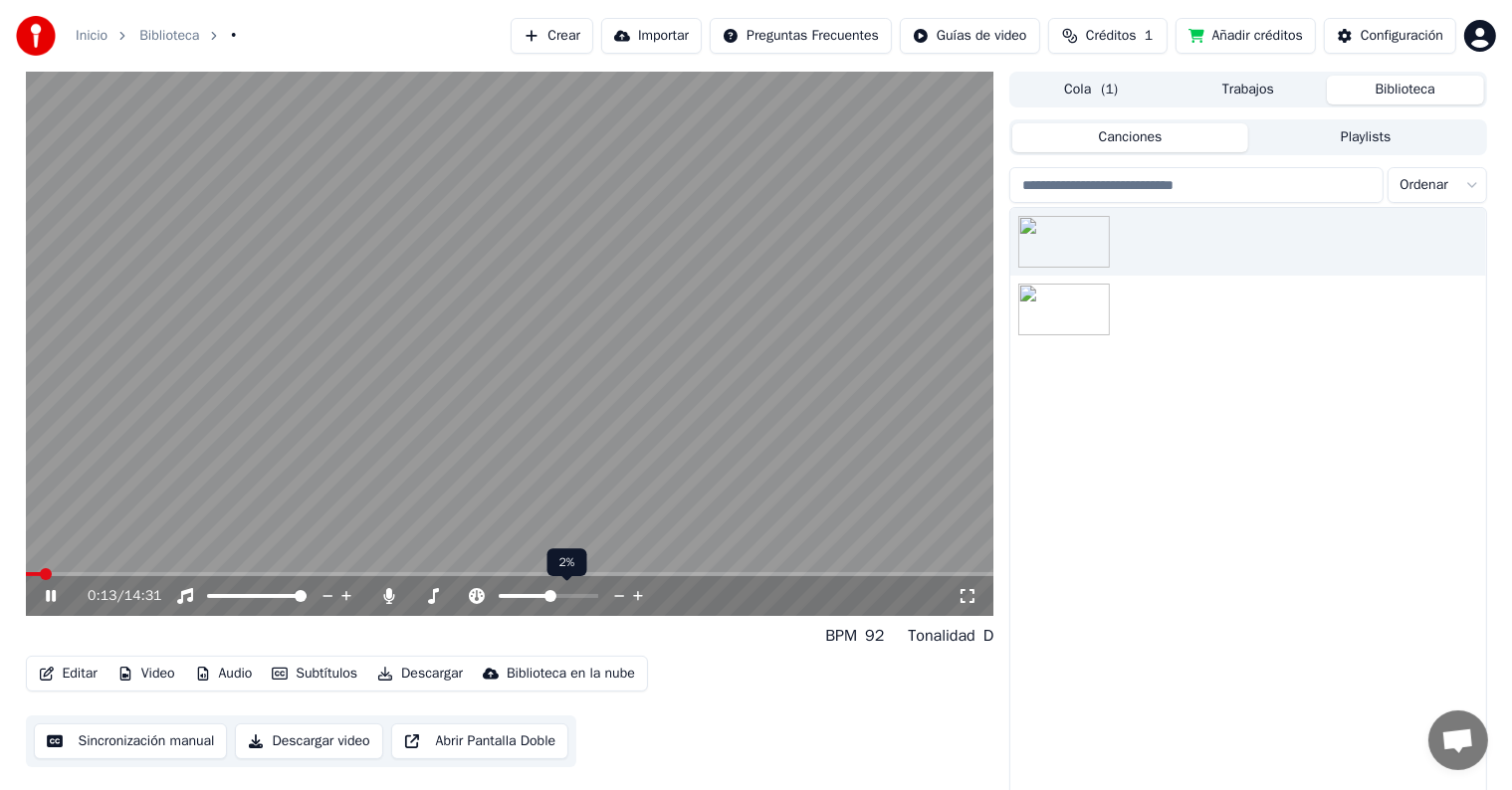click 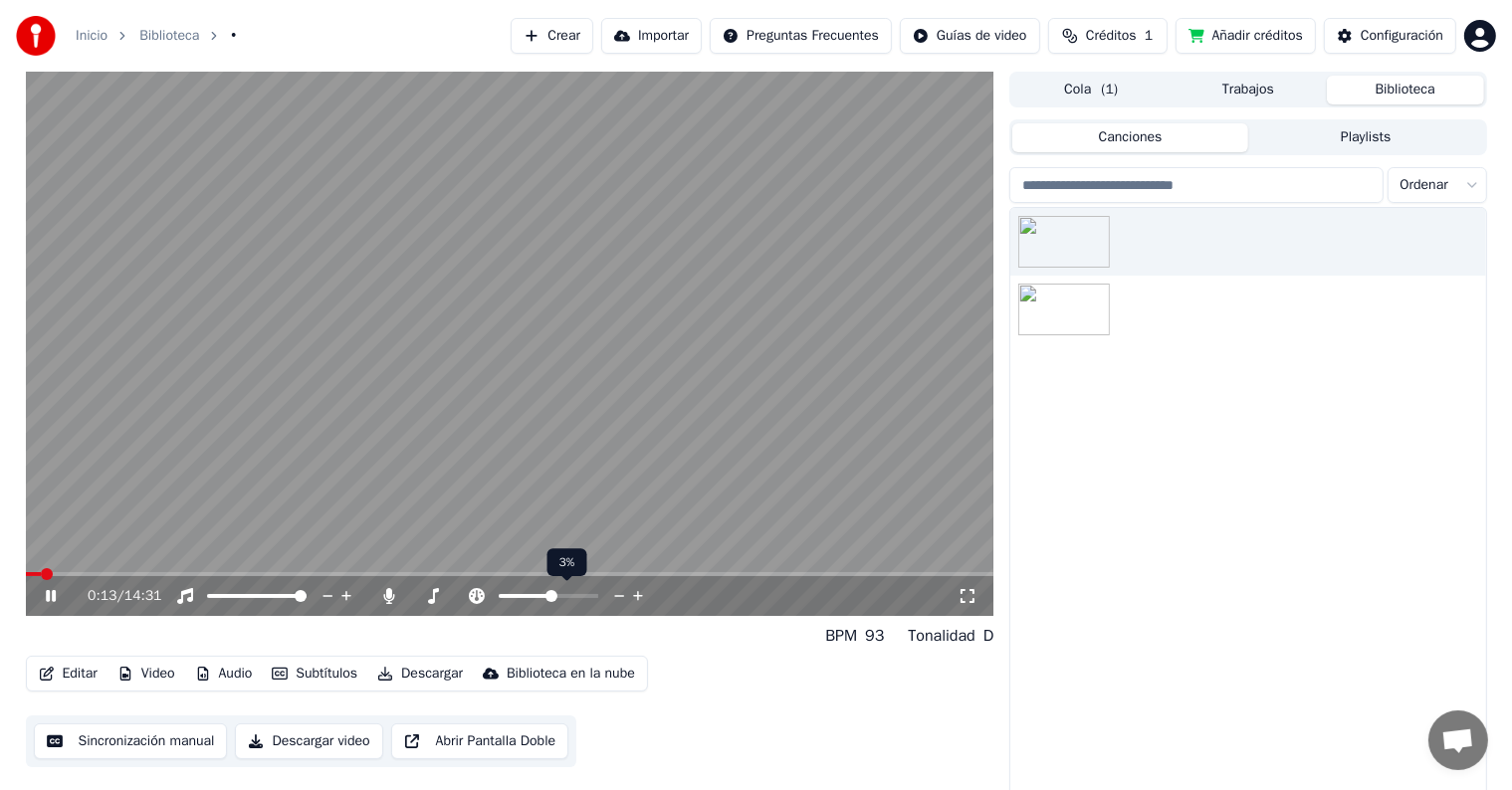 click 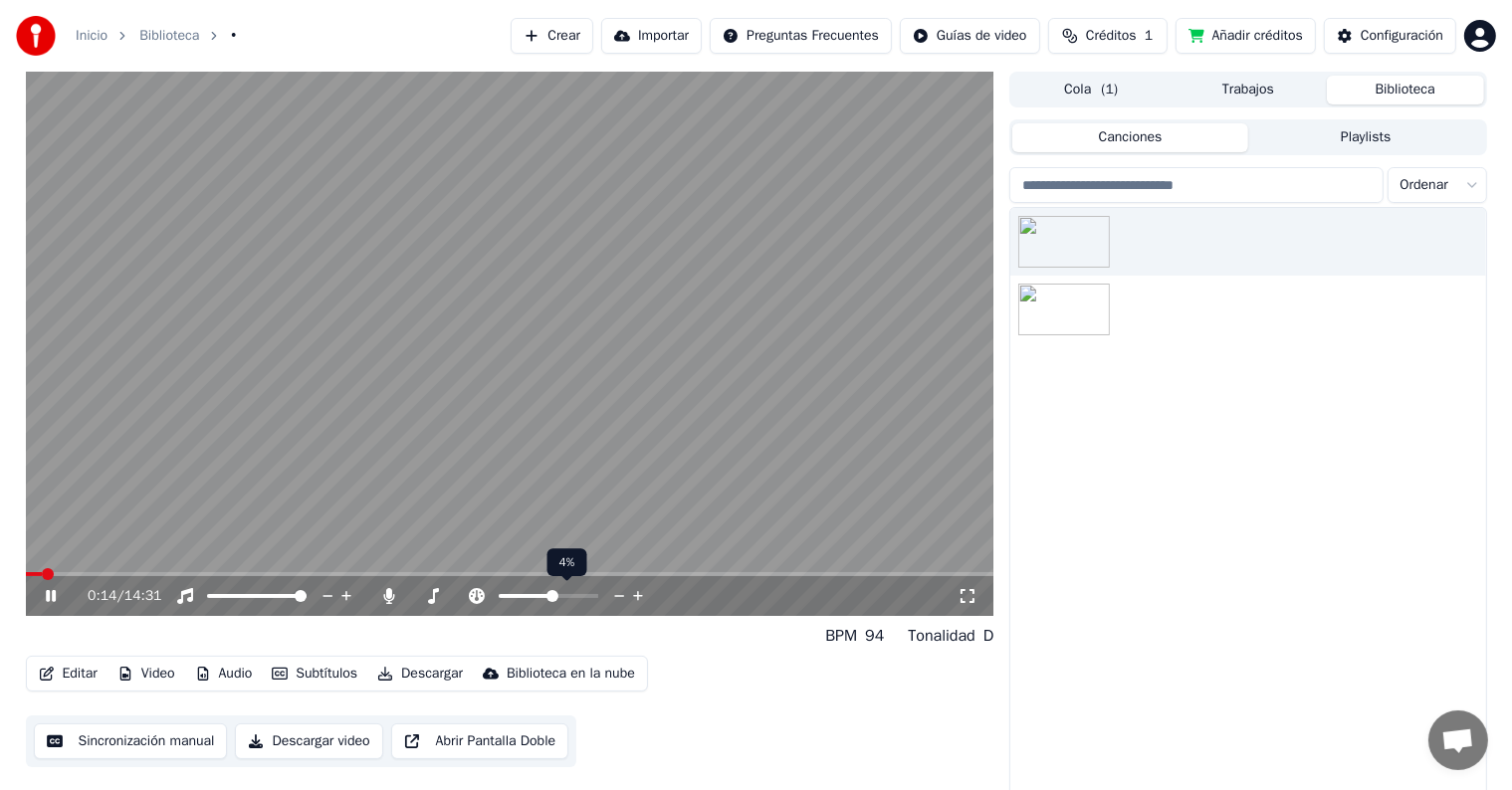 click 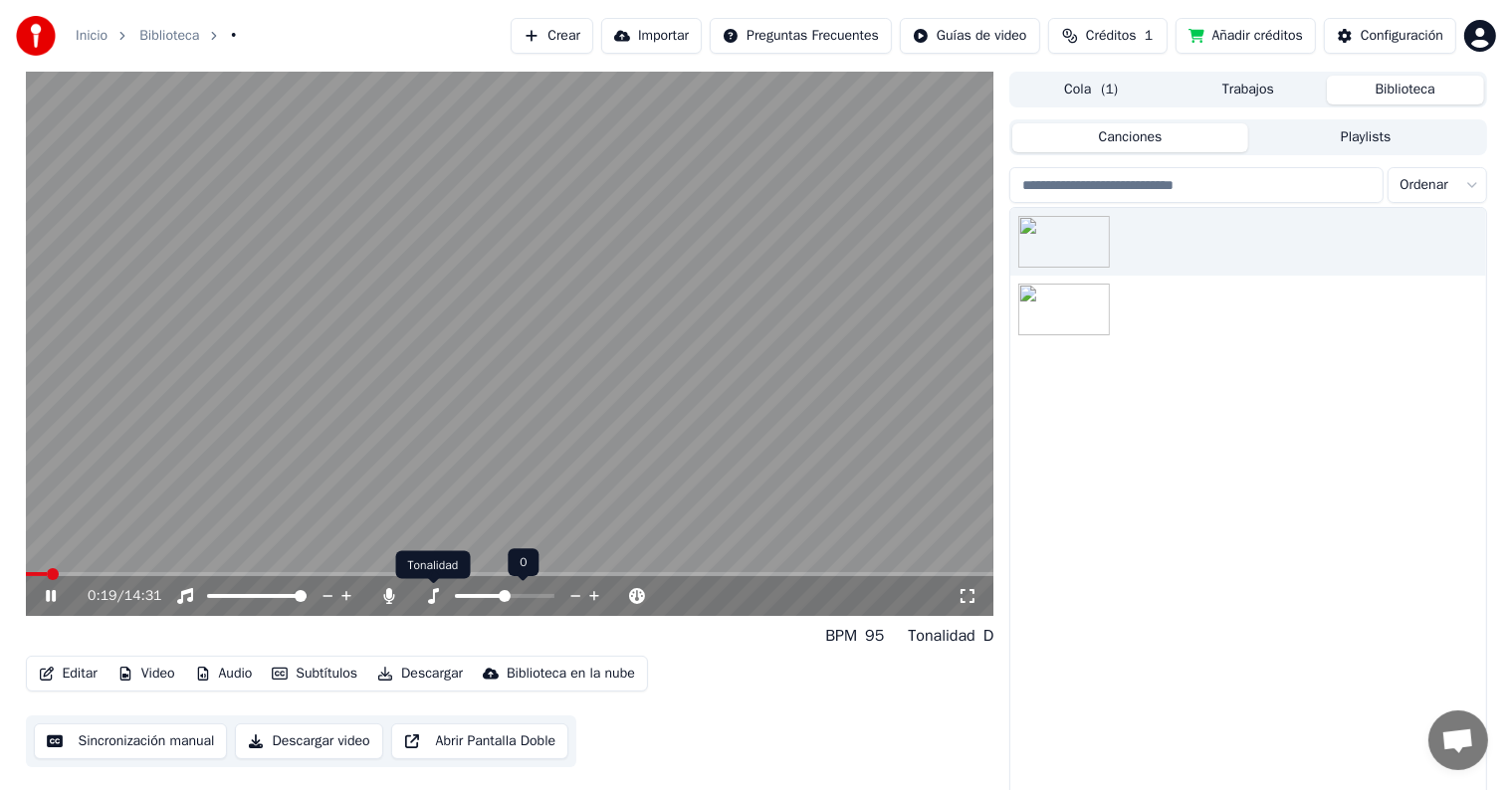 click 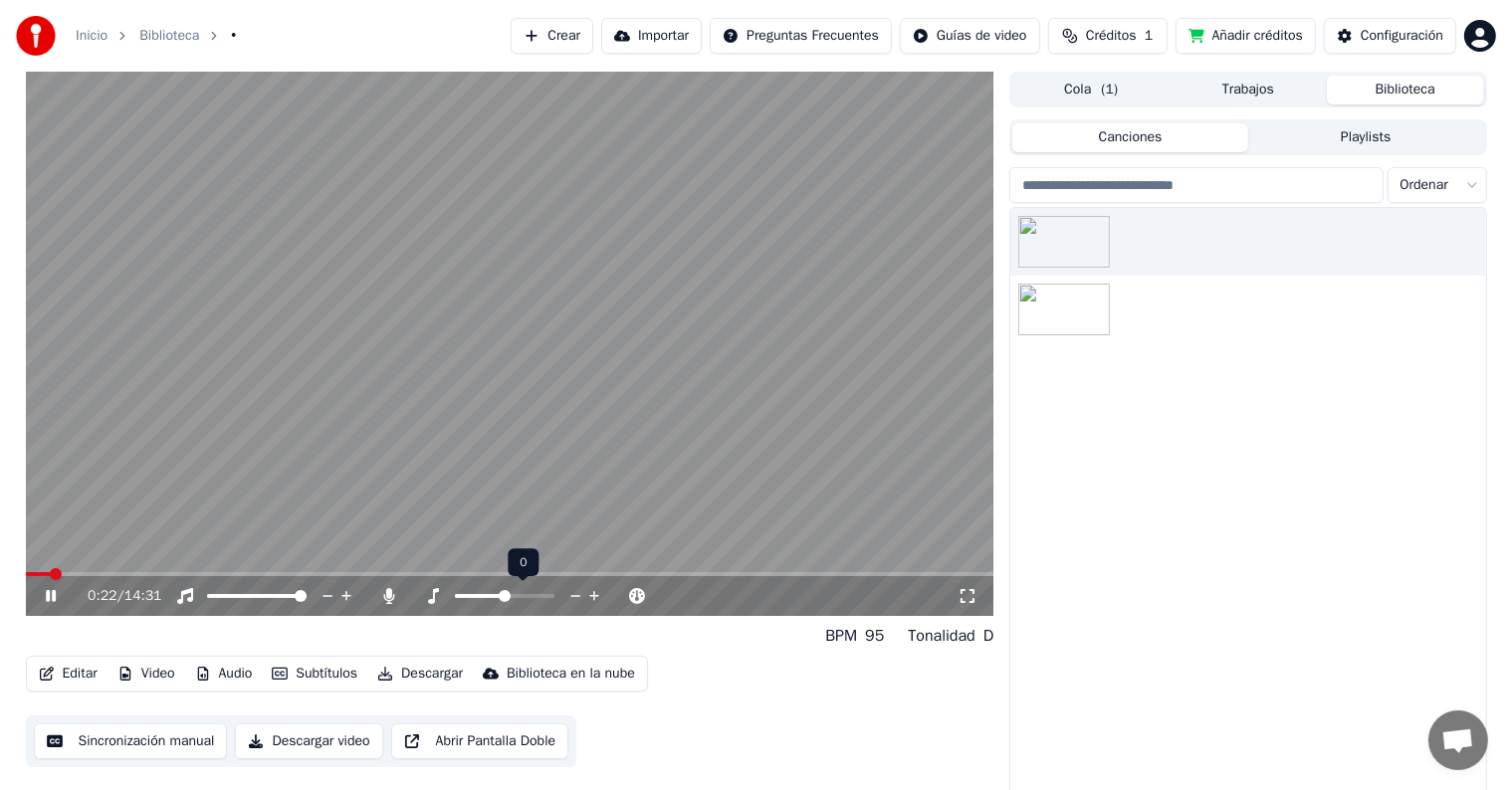 click 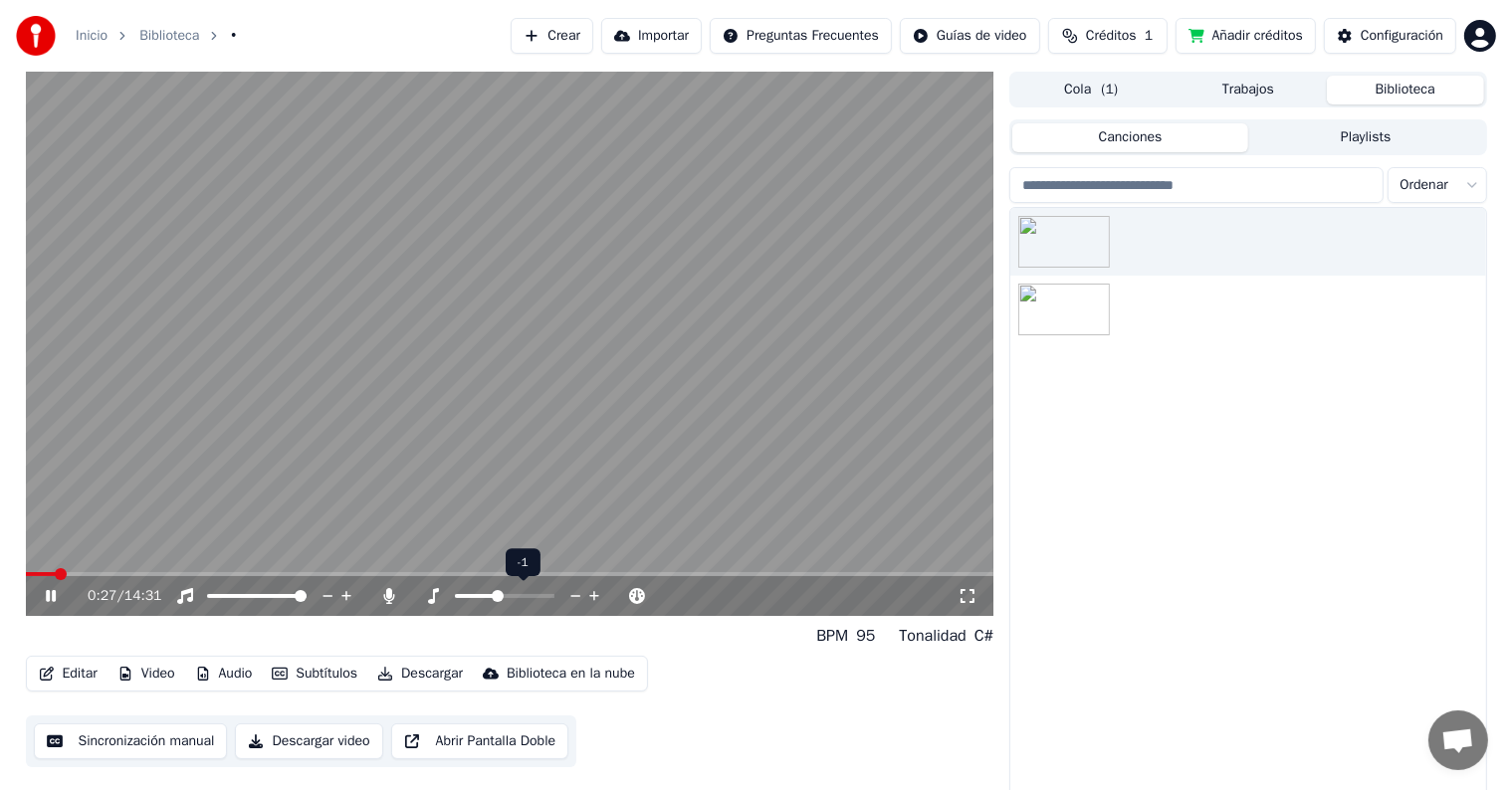 click 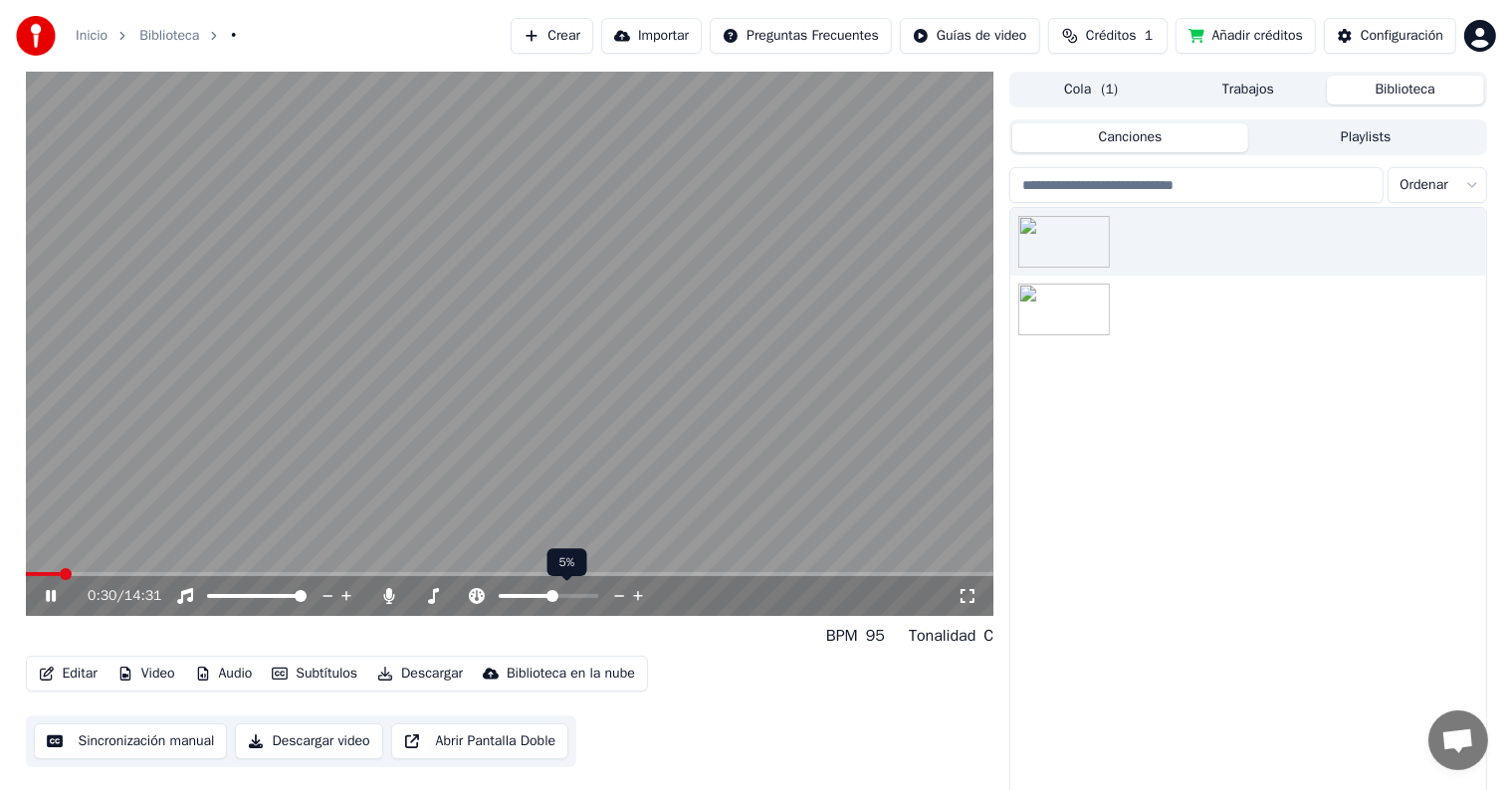 click 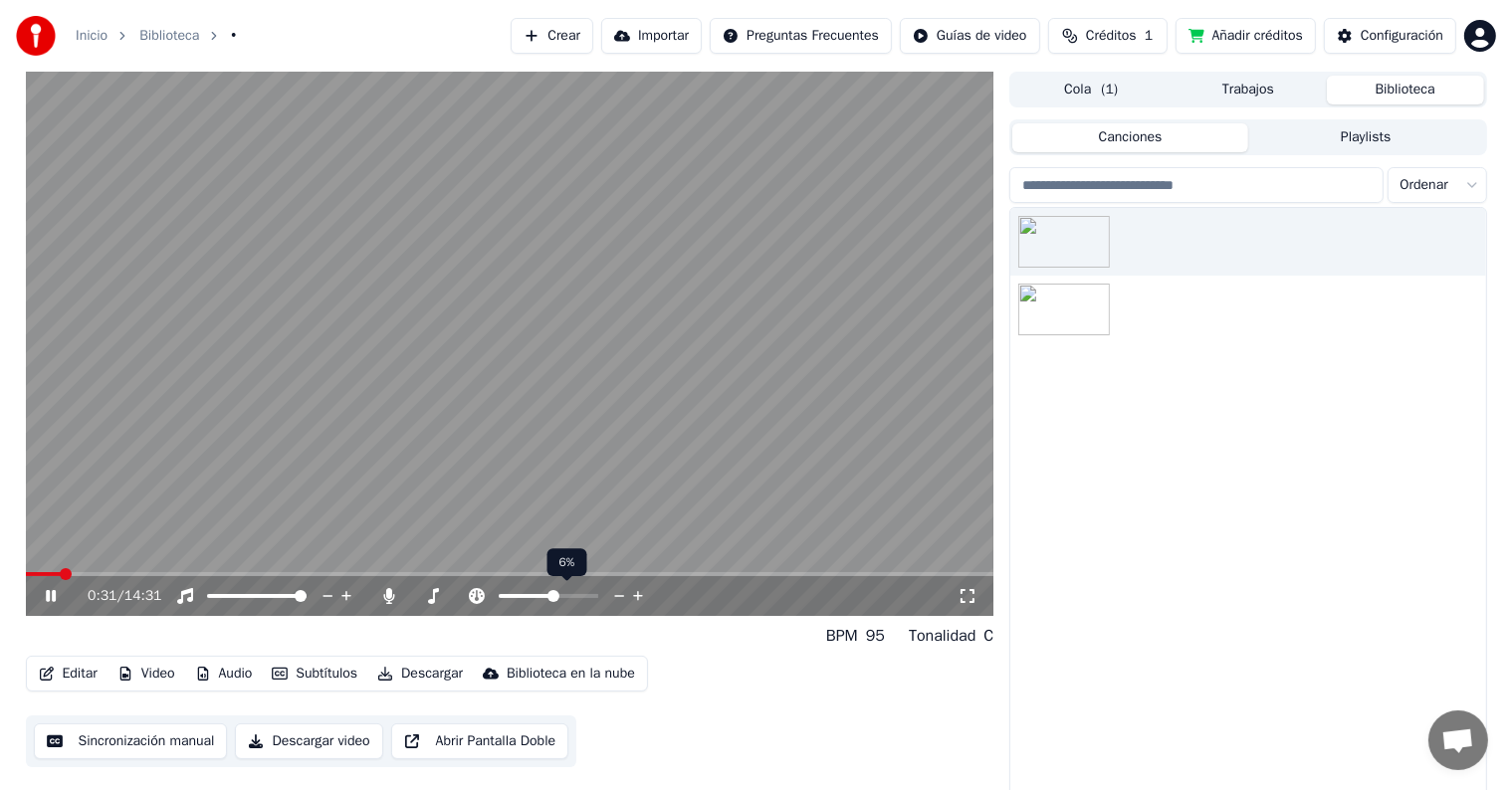click 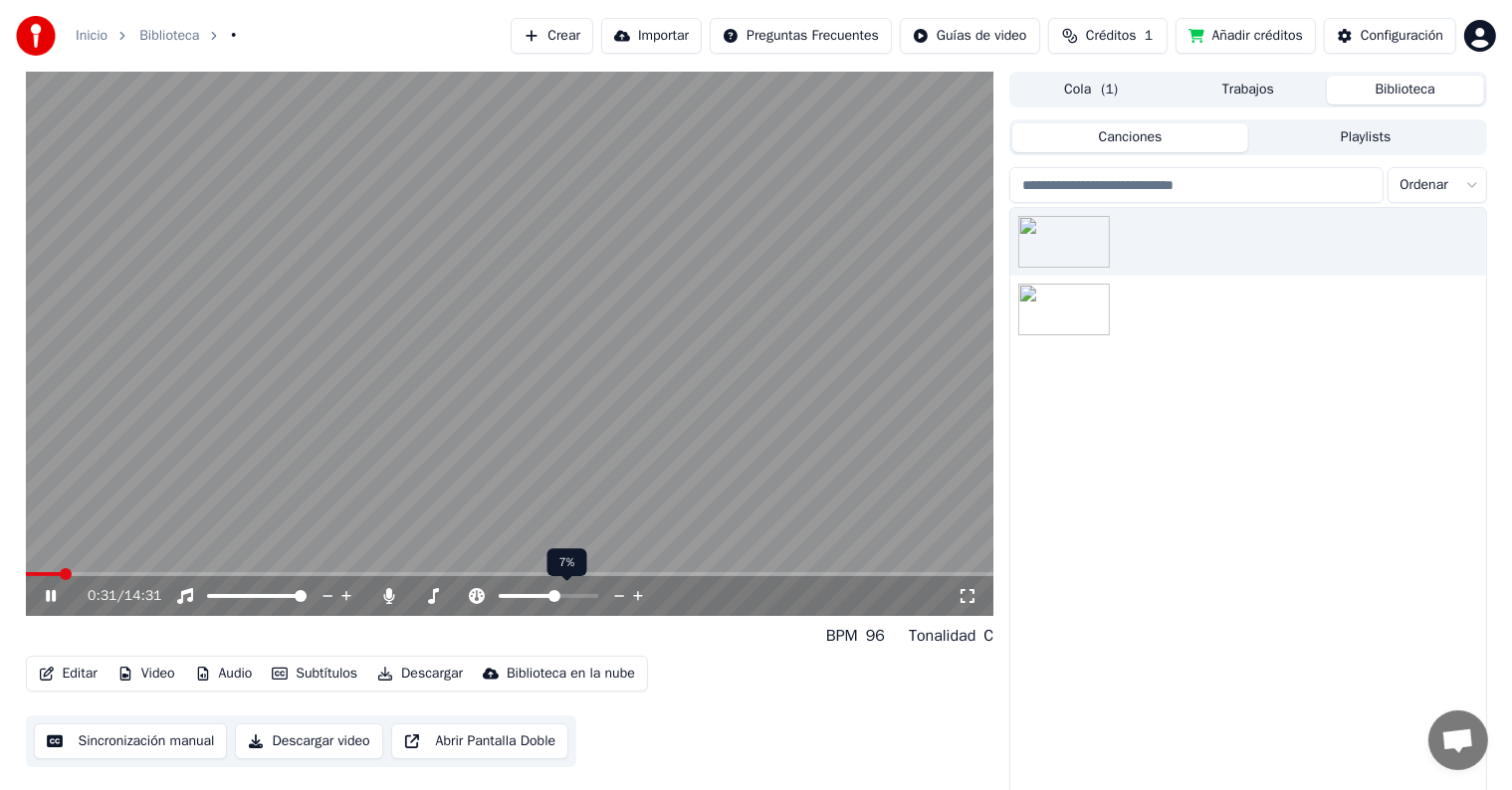 click 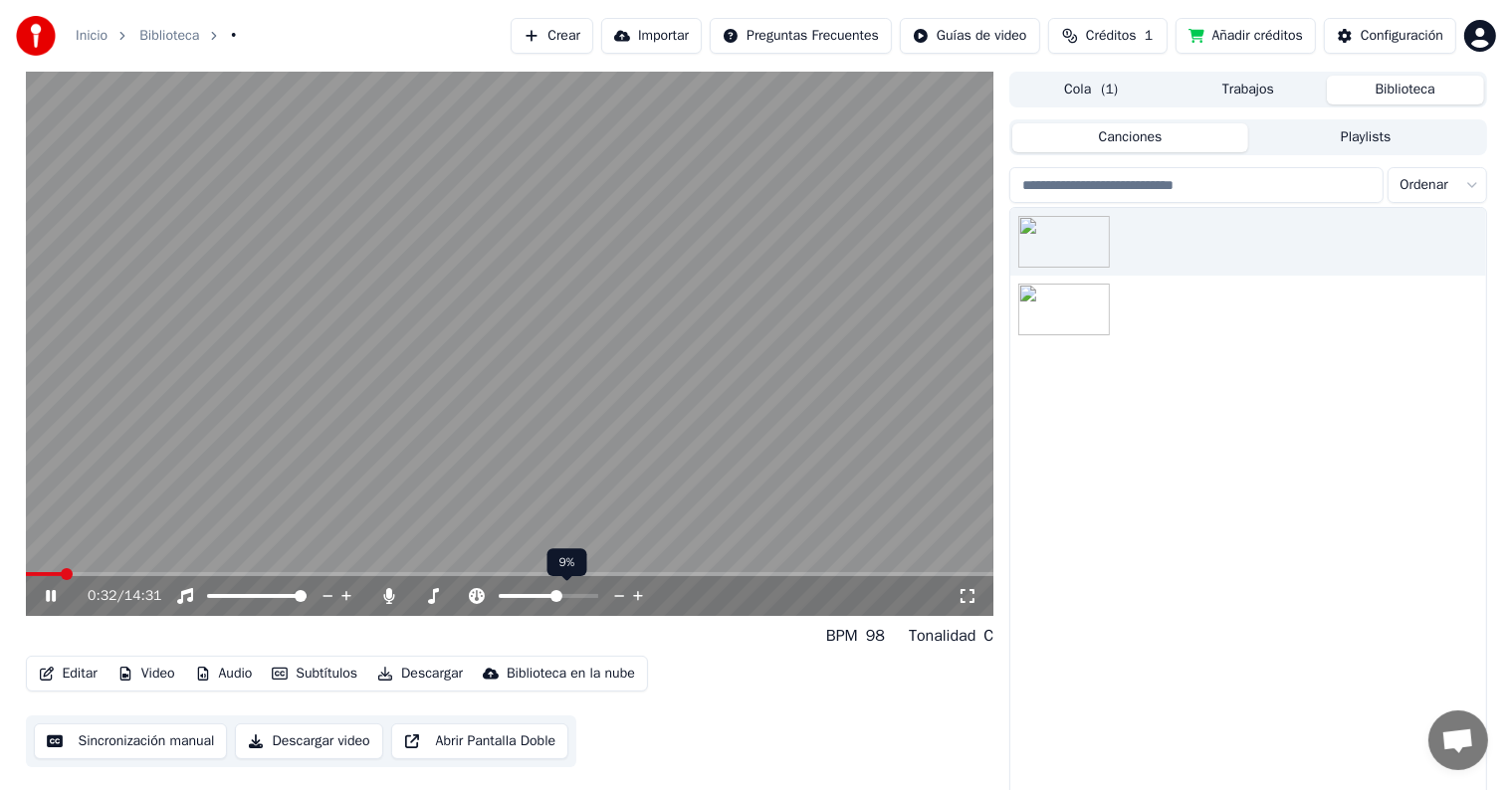 click 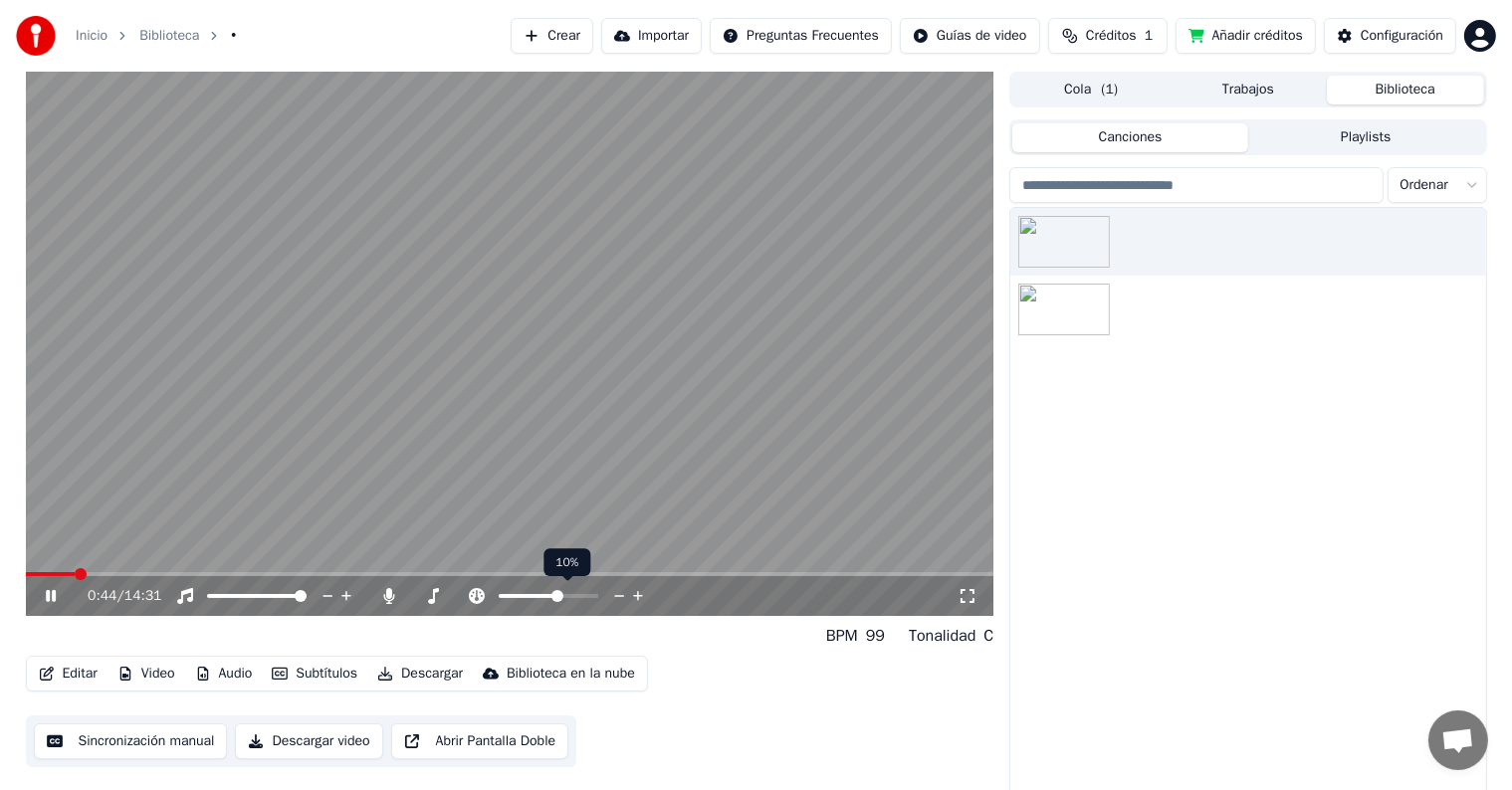 click 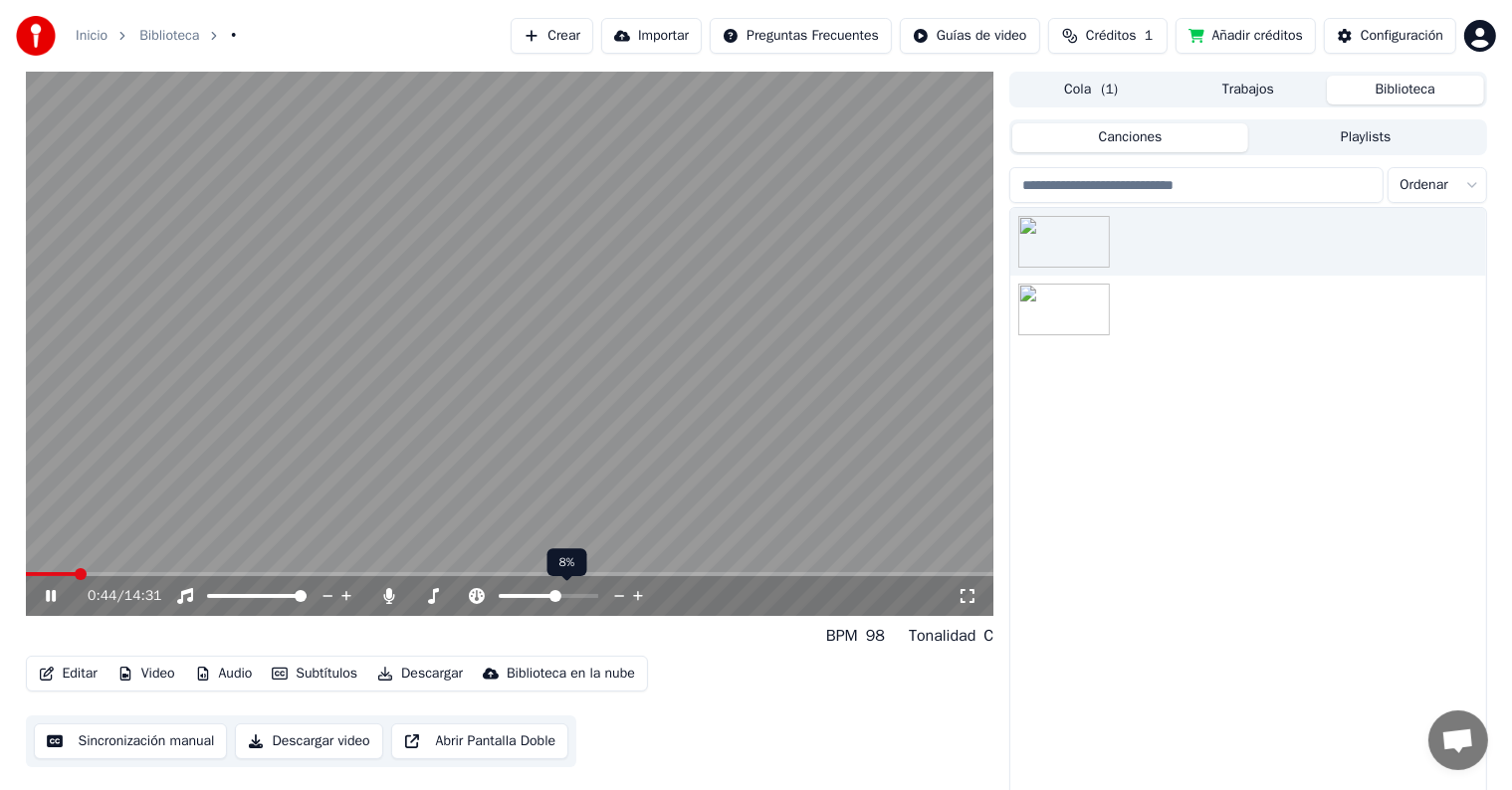 click 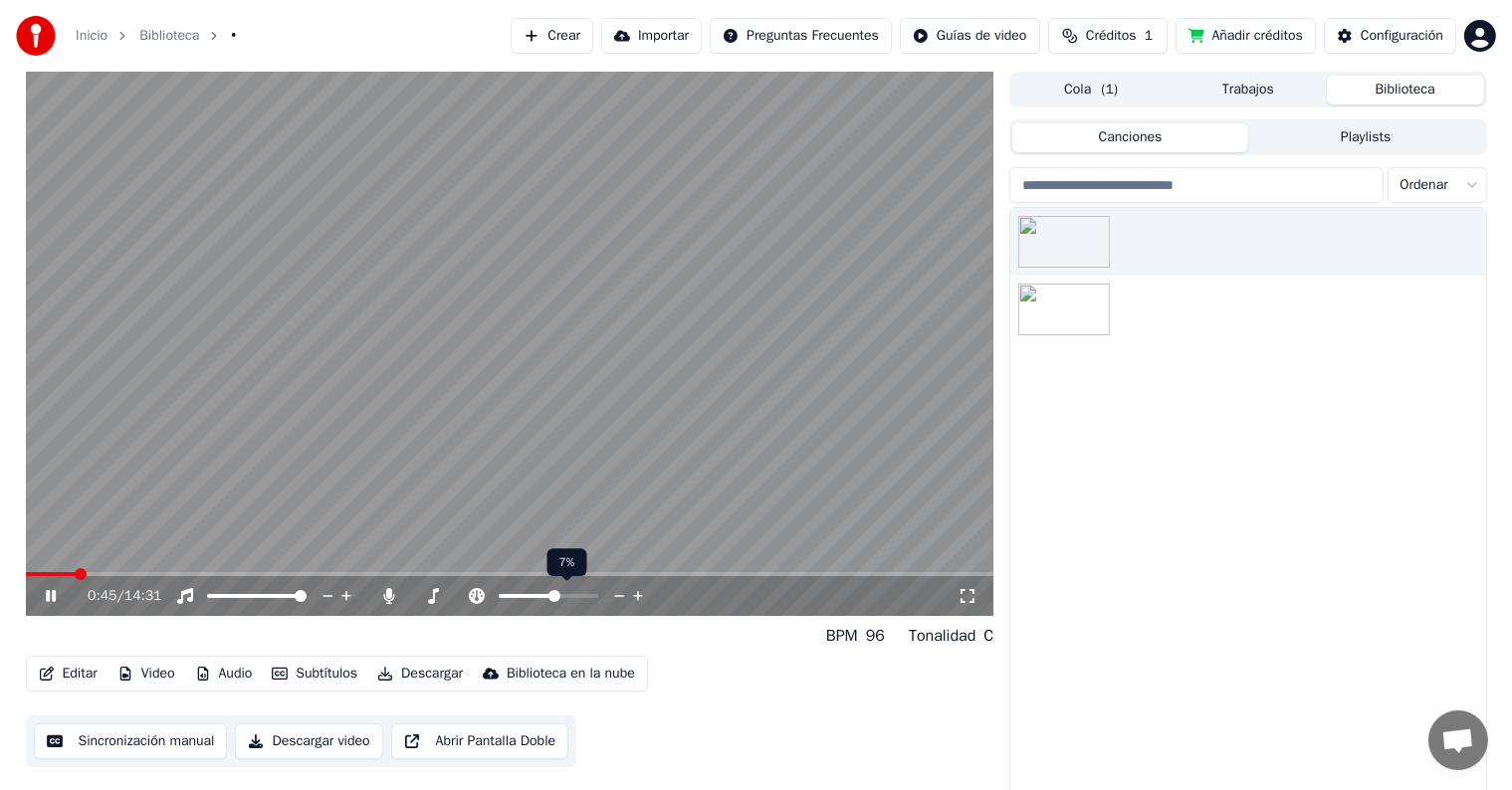 click 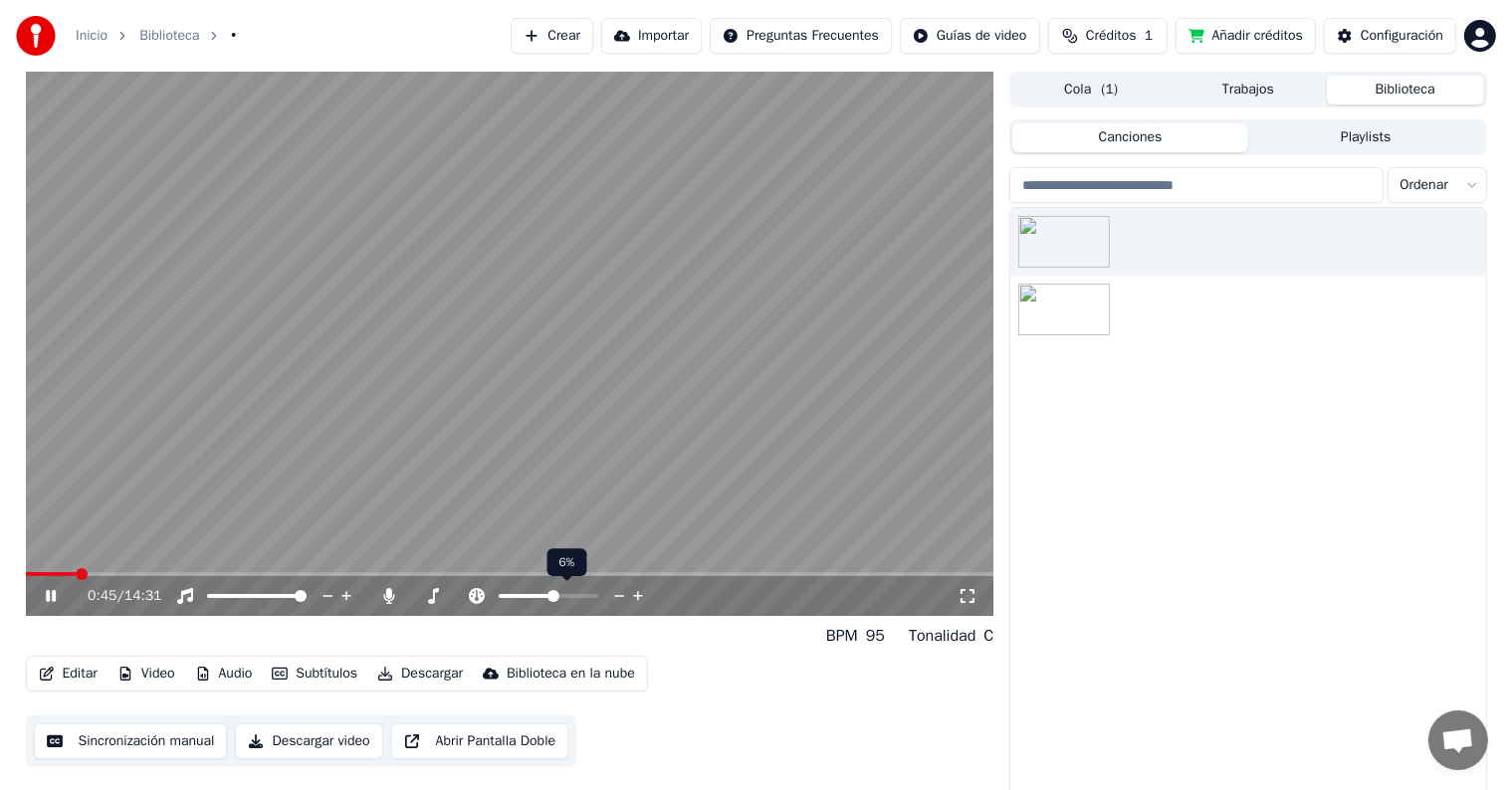 click 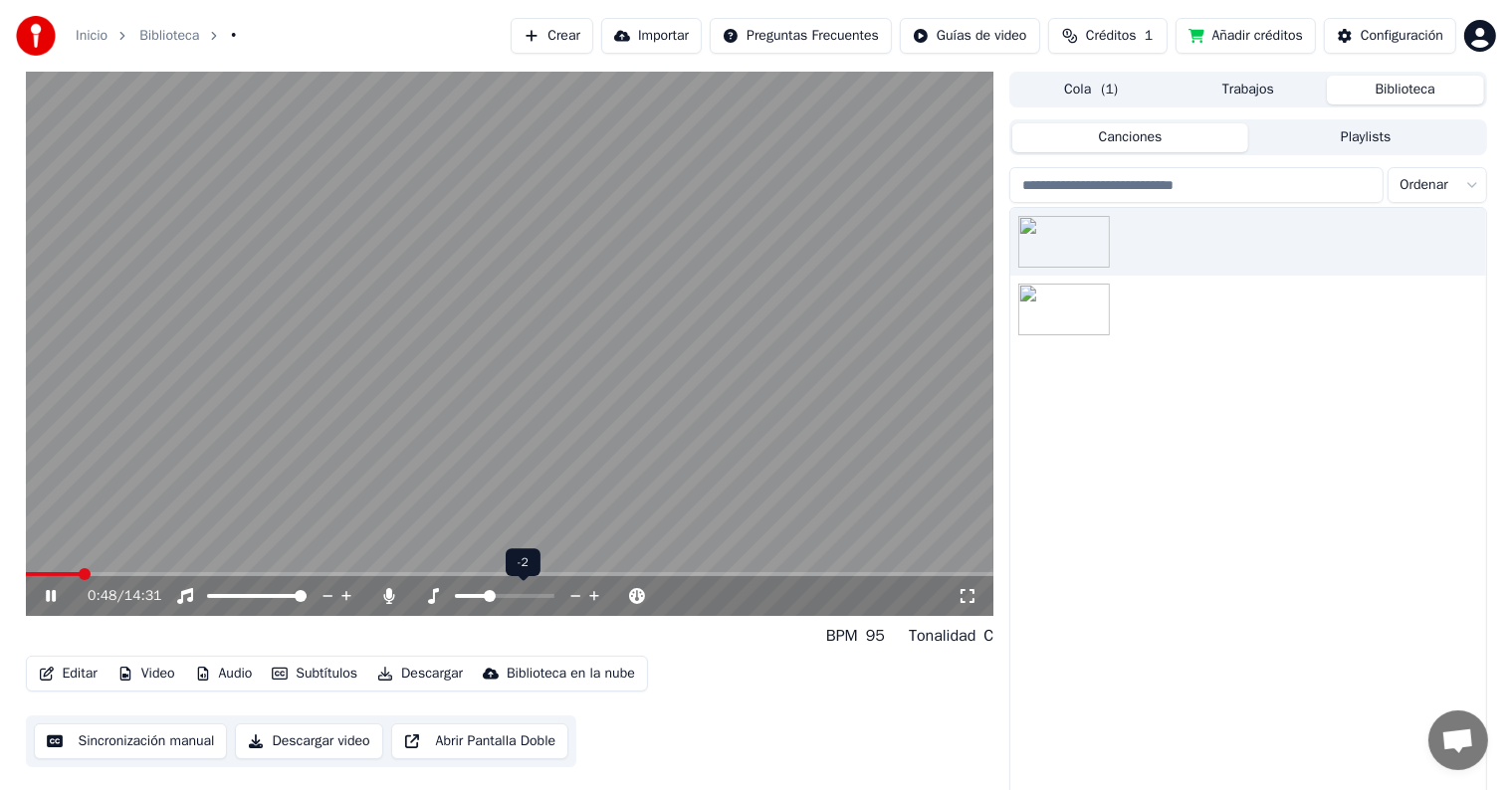 click 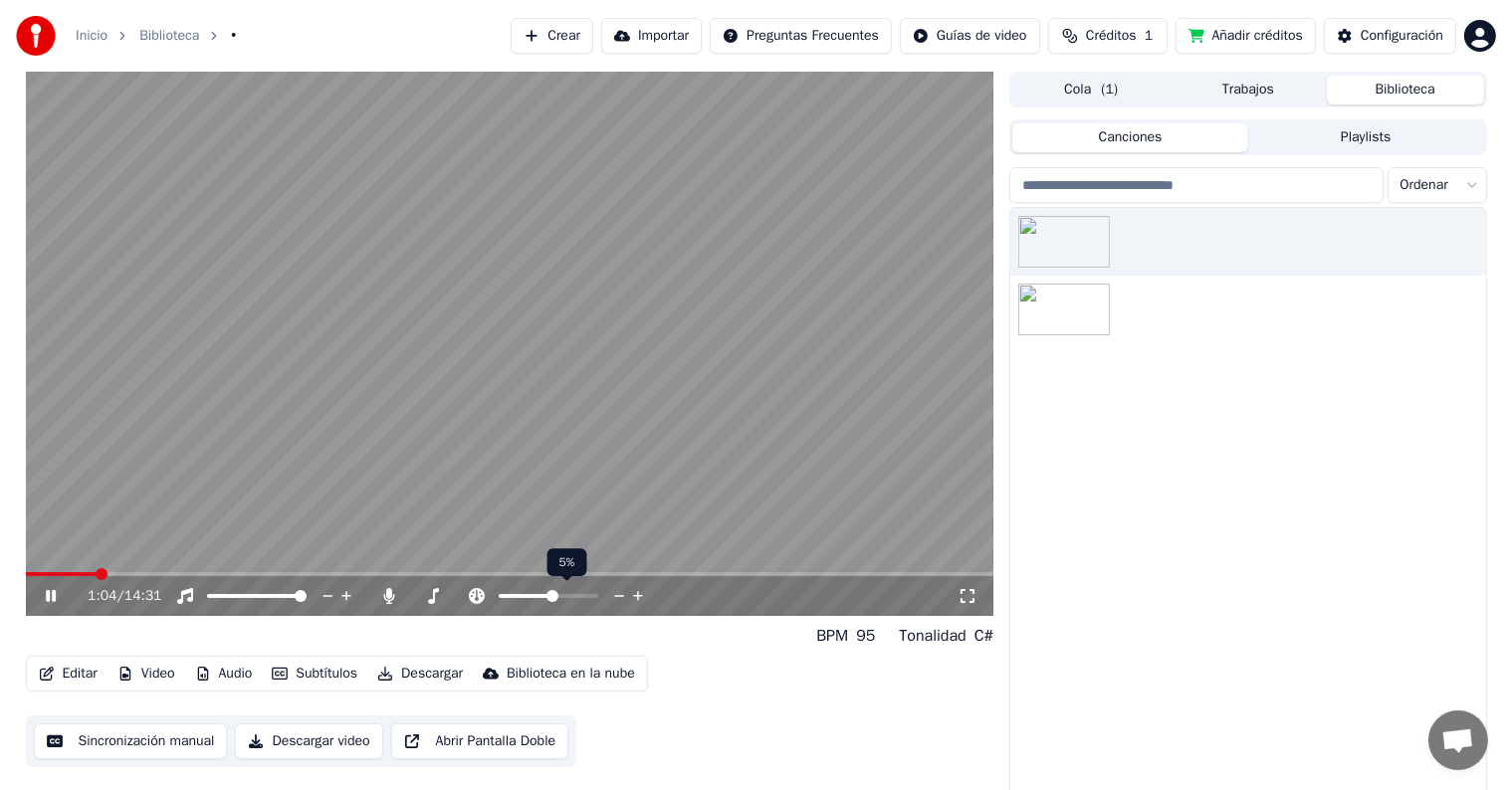 click 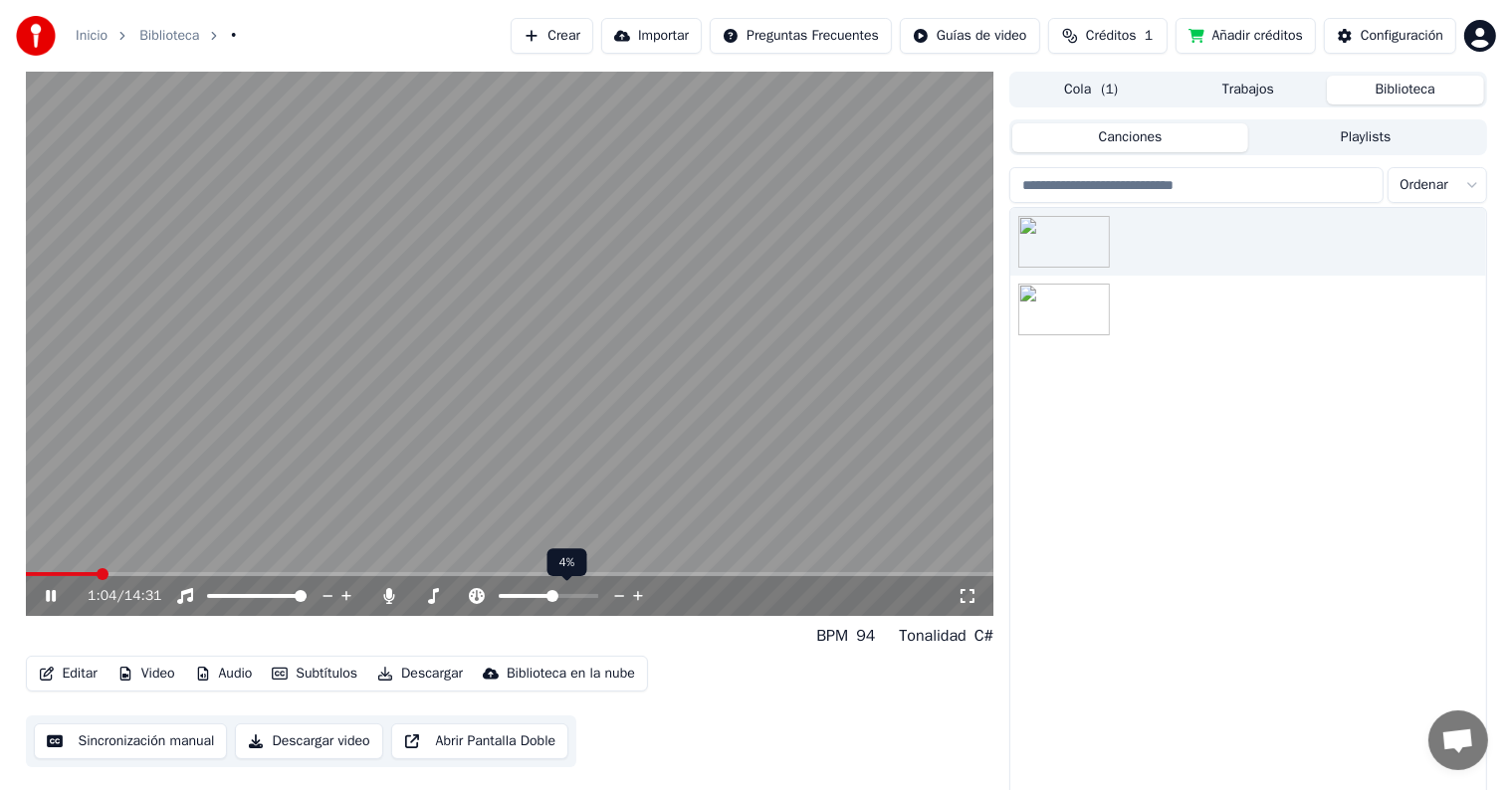 click 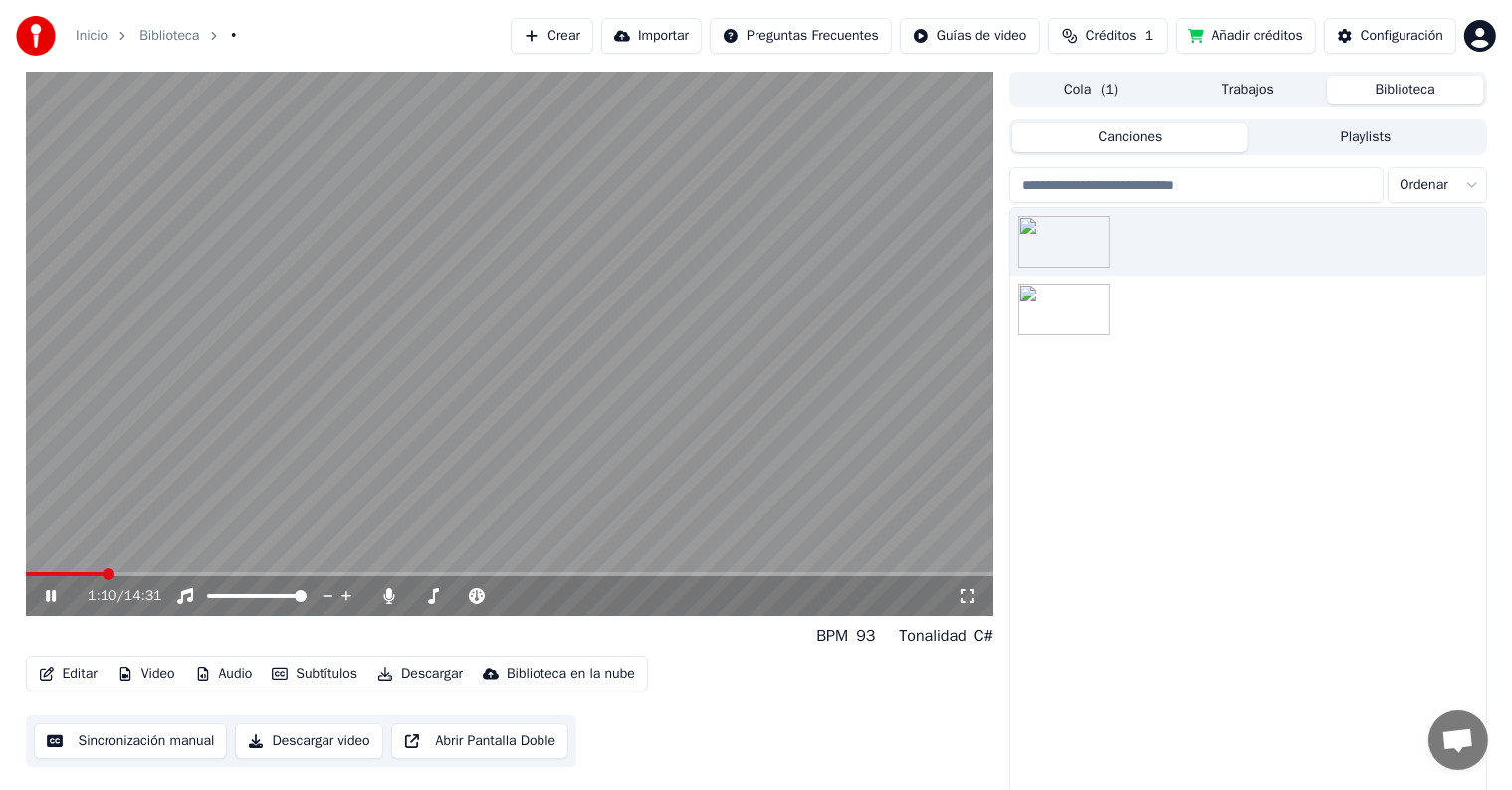 click at bounding box center [510, 574] 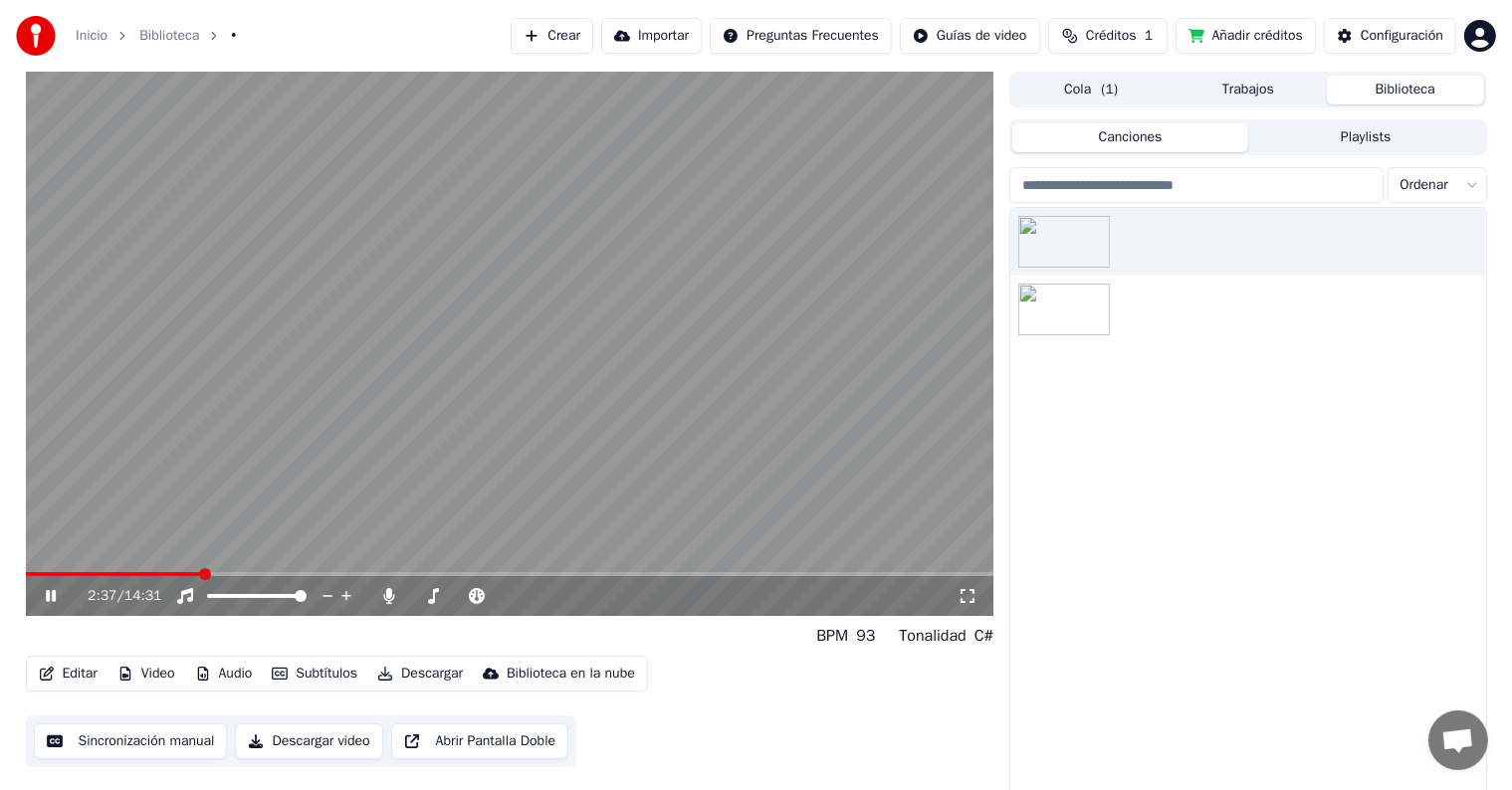 click 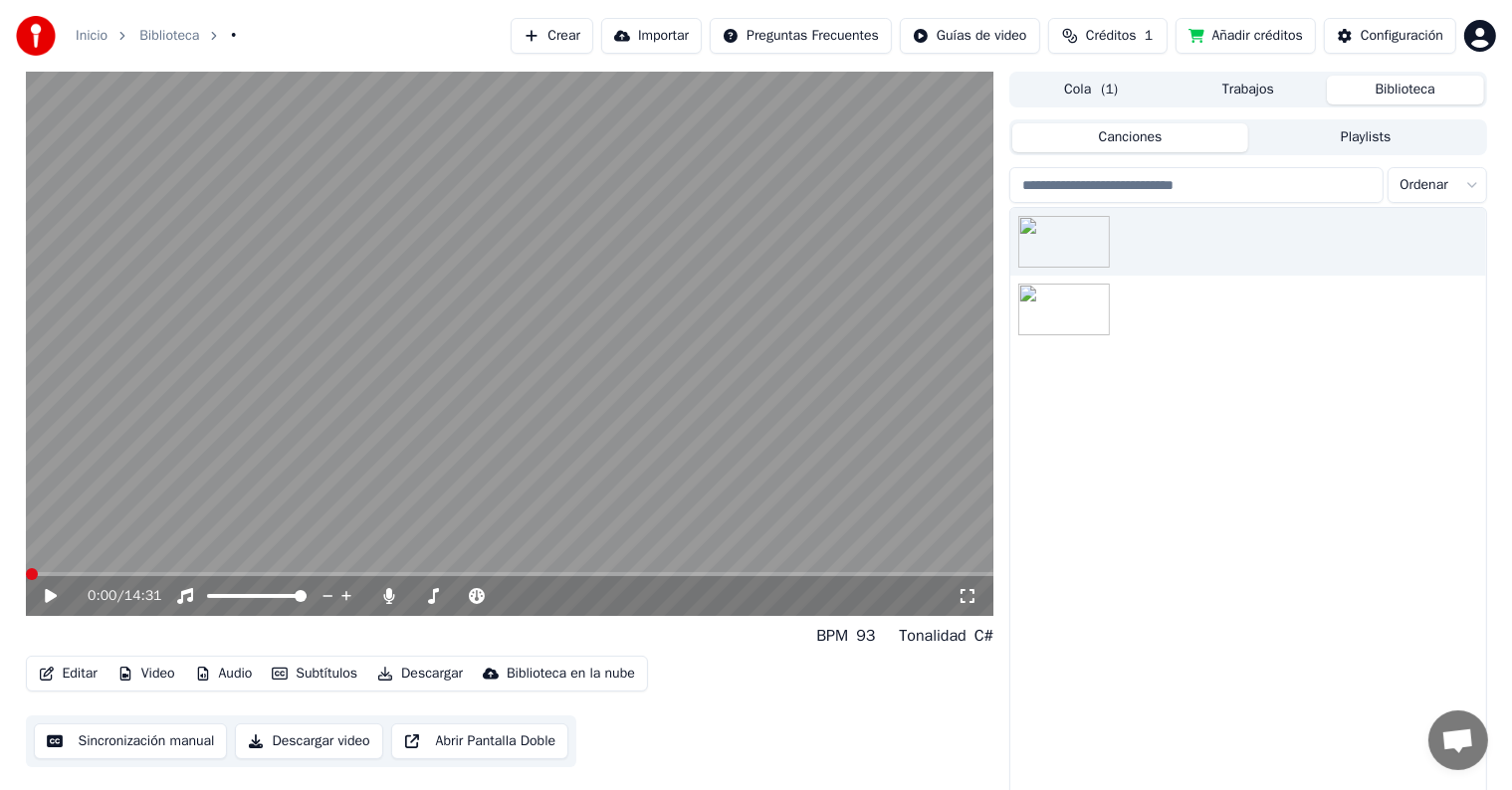 click at bounding box center (26, 574) 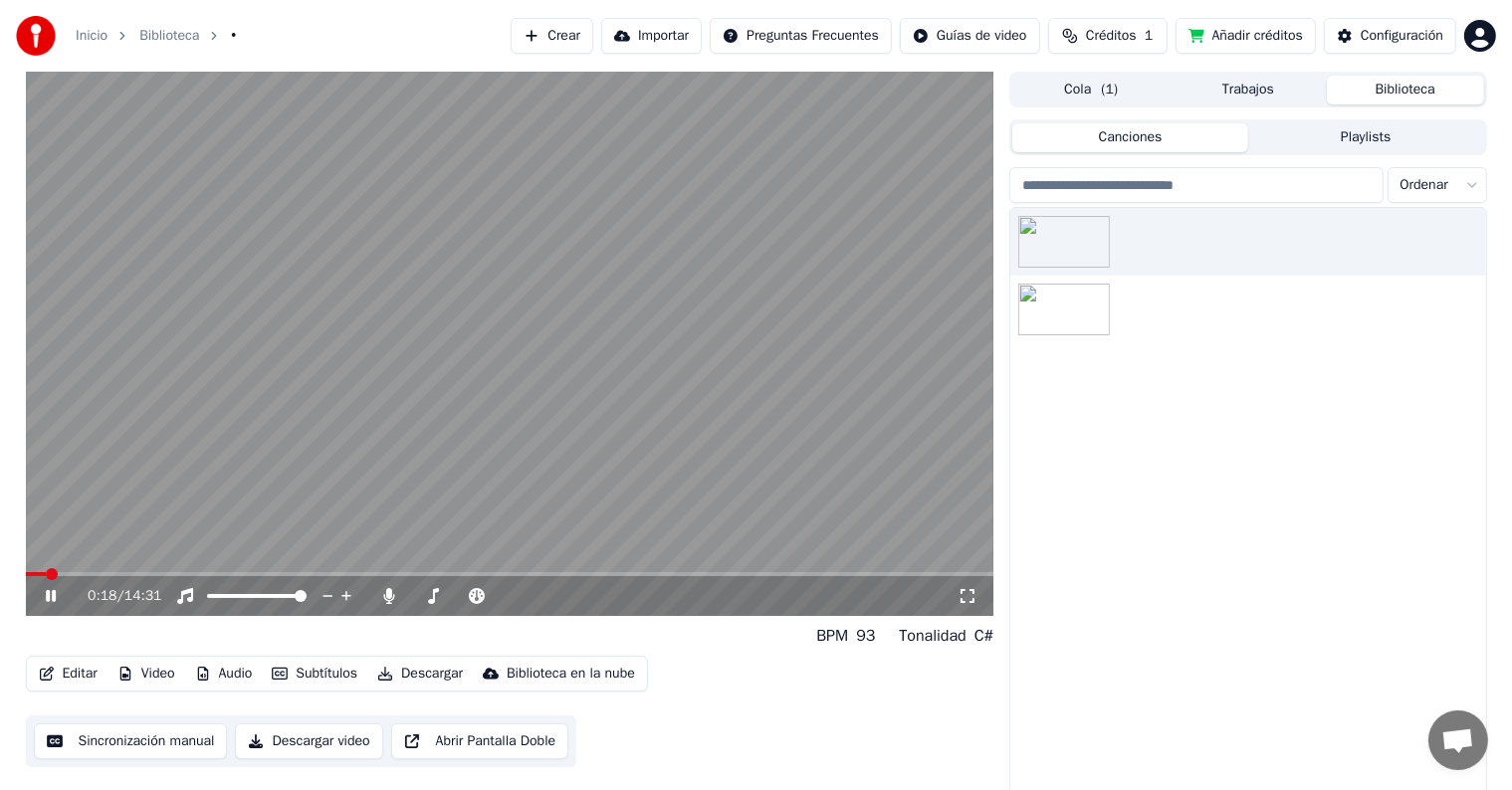 click 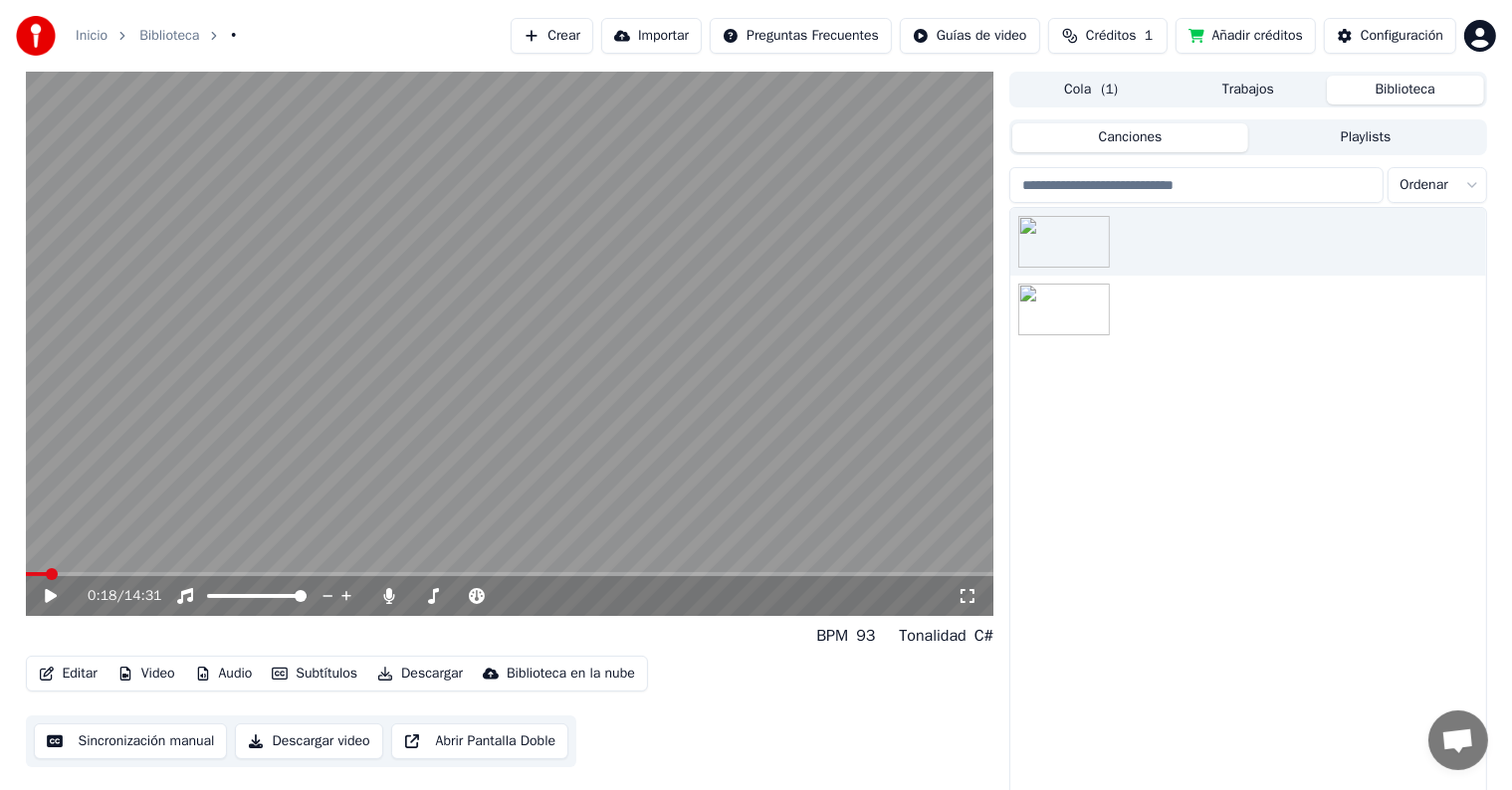click on "Descargar" at bounding box center [420, 674] 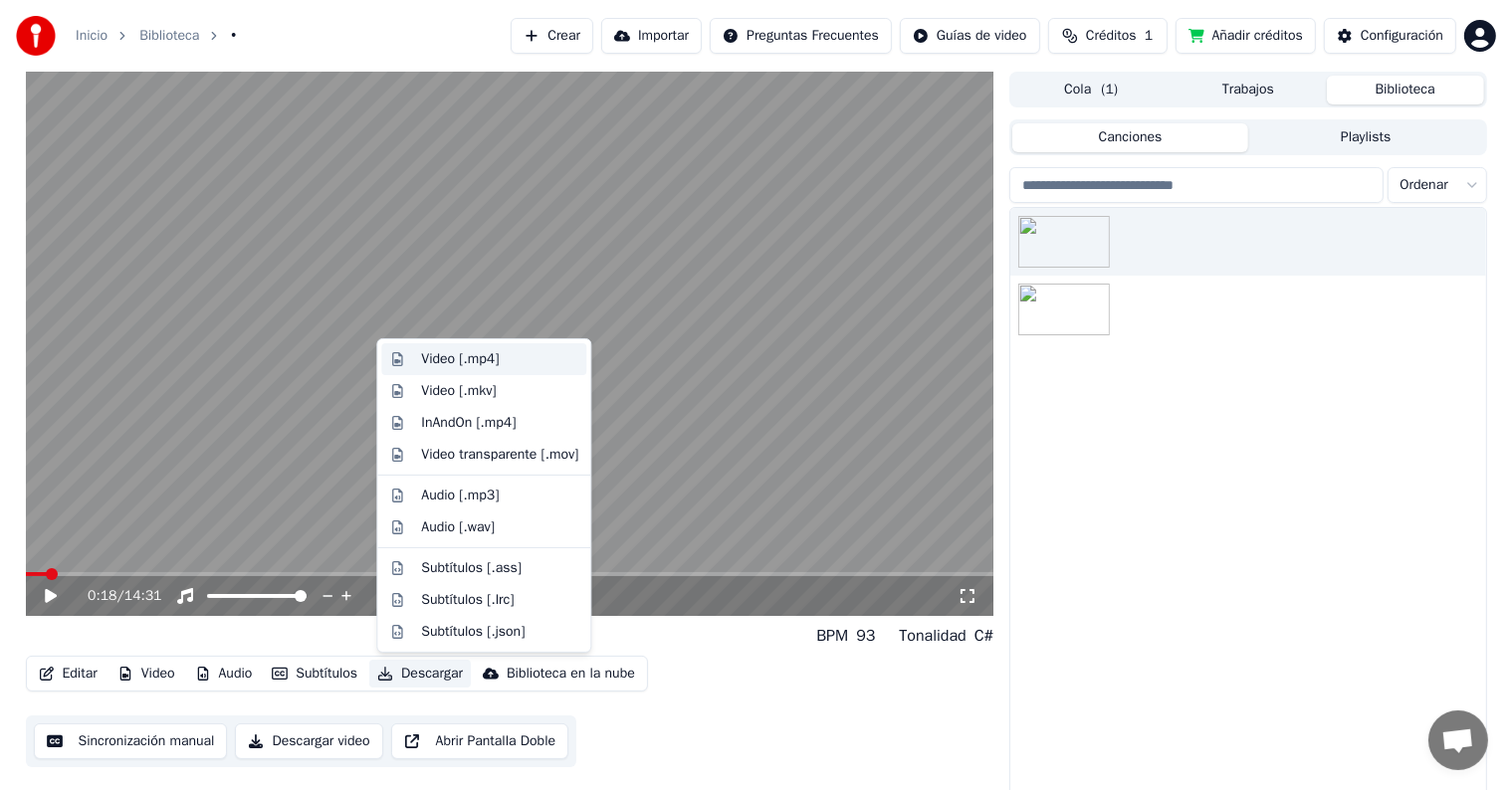click on "Video [.mp4]" at bounding box center (460, 359) 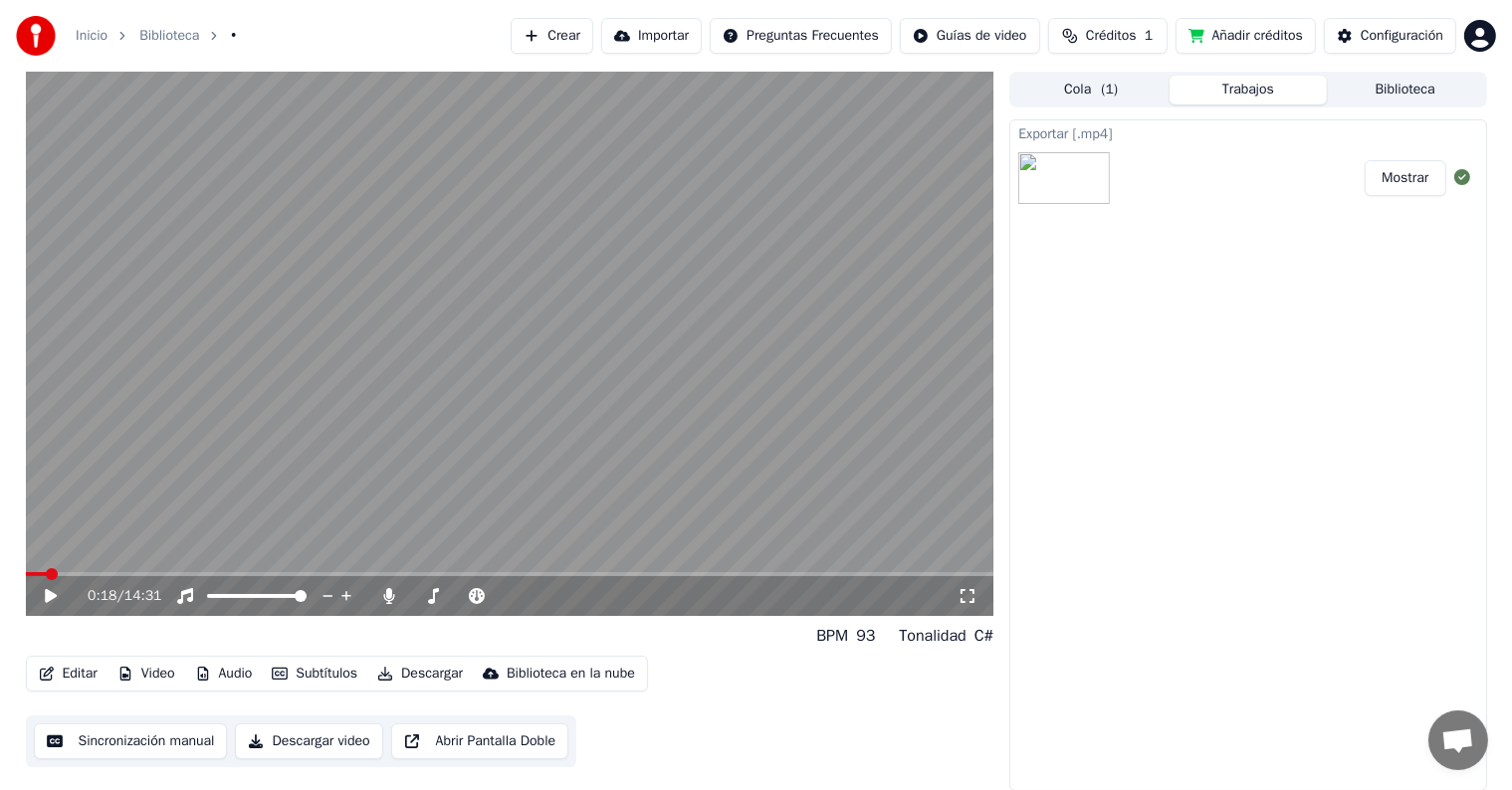 click on "Mostrar" at bounding box center [1404, 178] 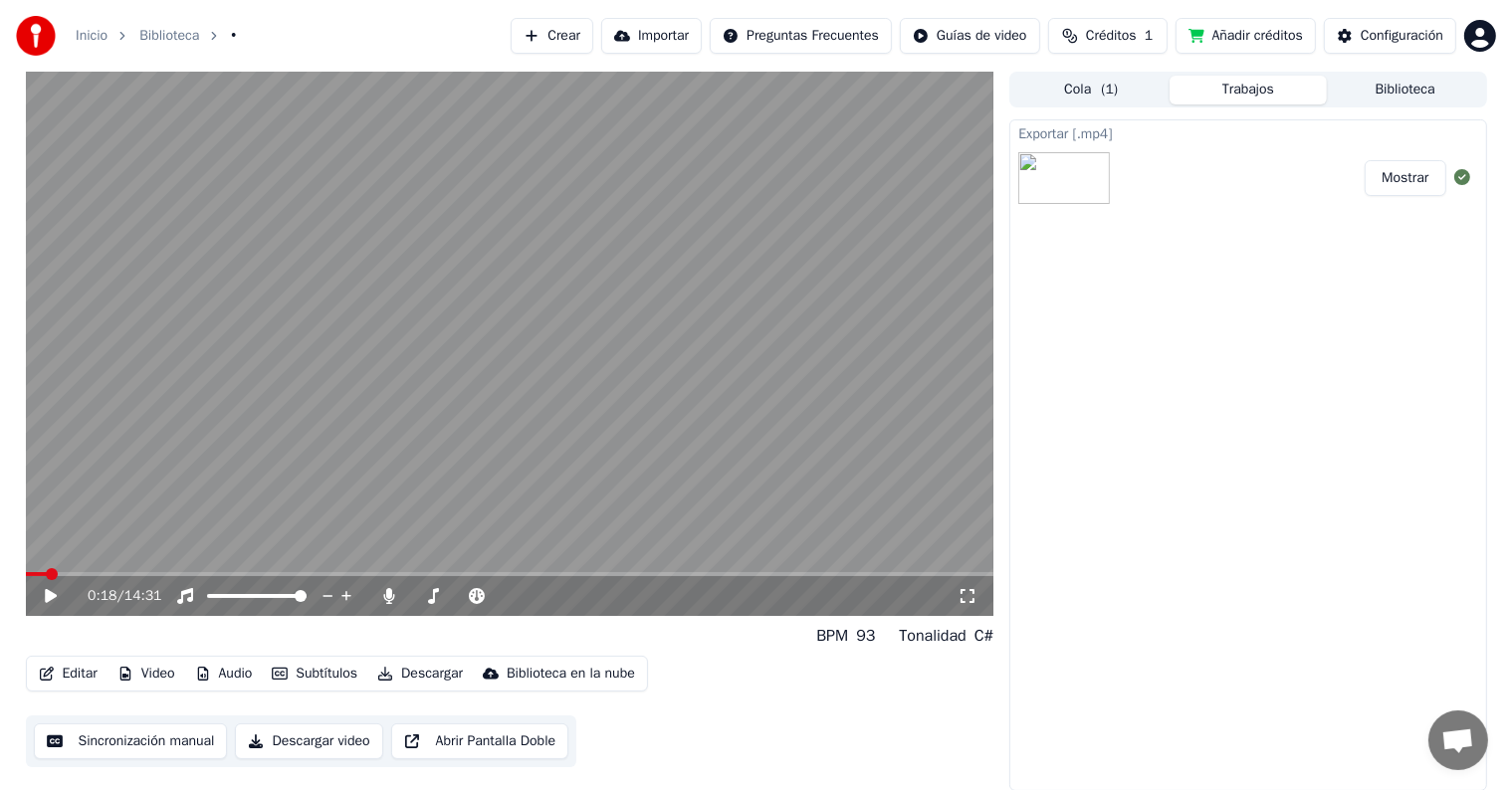 click on "Inicio Biblioteca    •      Crear Importar Preguntas Frecuentes Guías de video Créditos 1 Añadir créditos Configuración" at bounding box center [756, 36] 